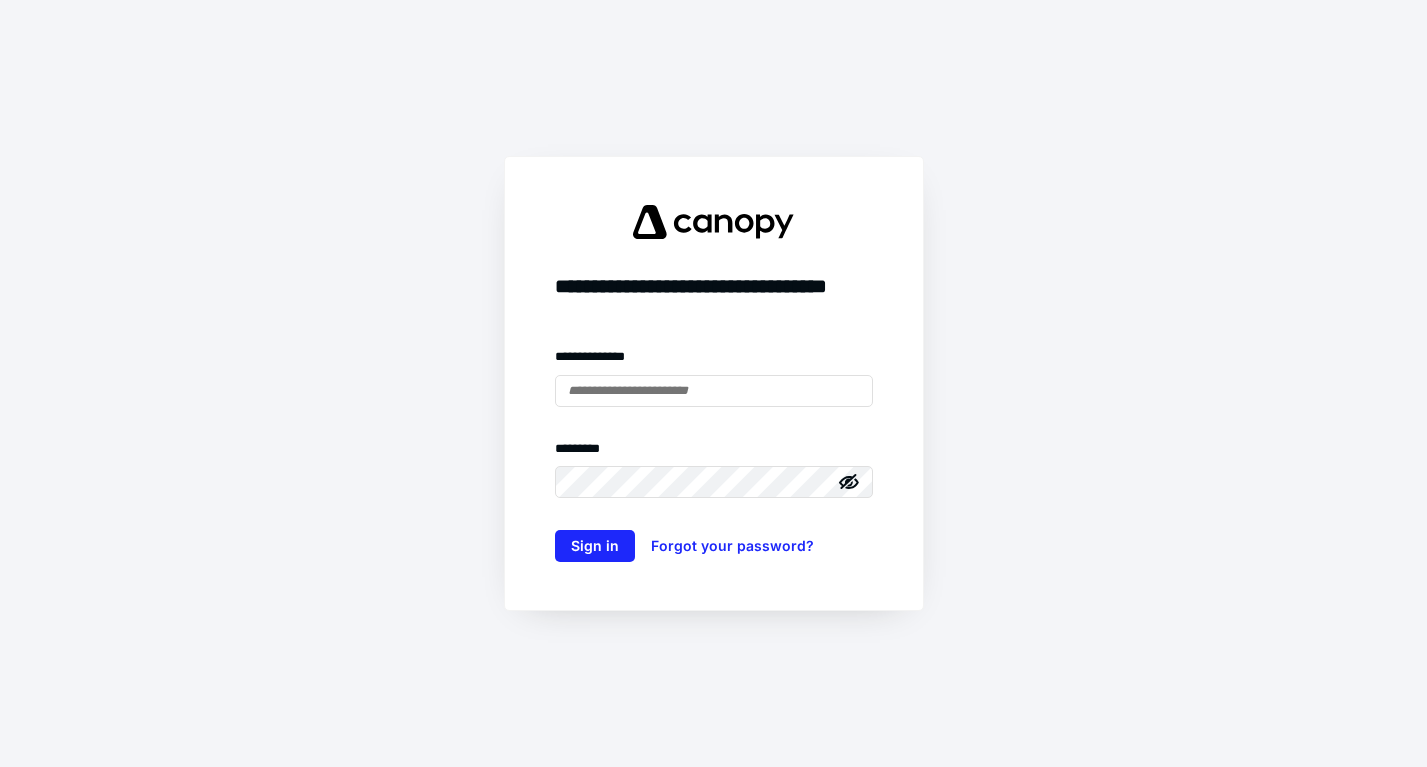 scroll, scrollTop: 0, scrollLeft: 0, axis: both 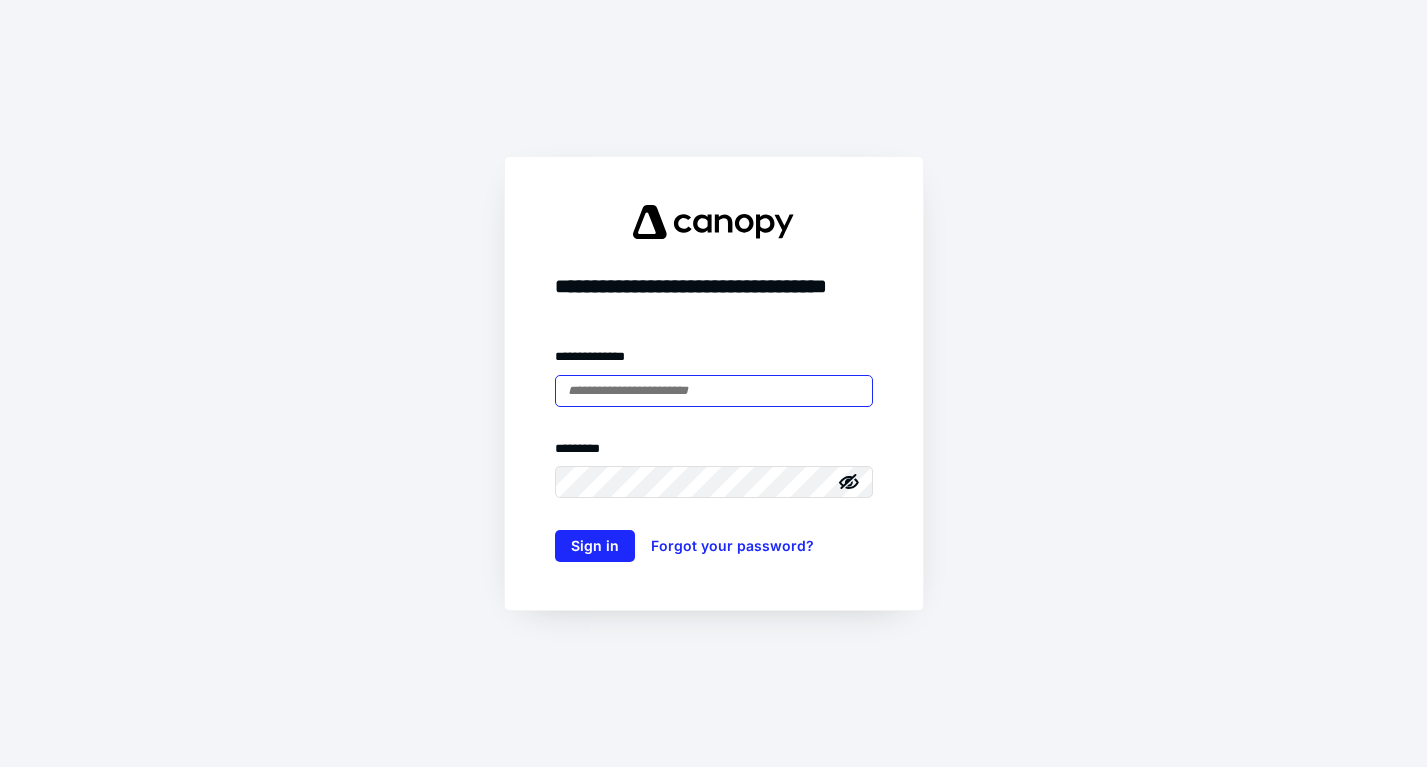 click at bounding box center (714, 391) 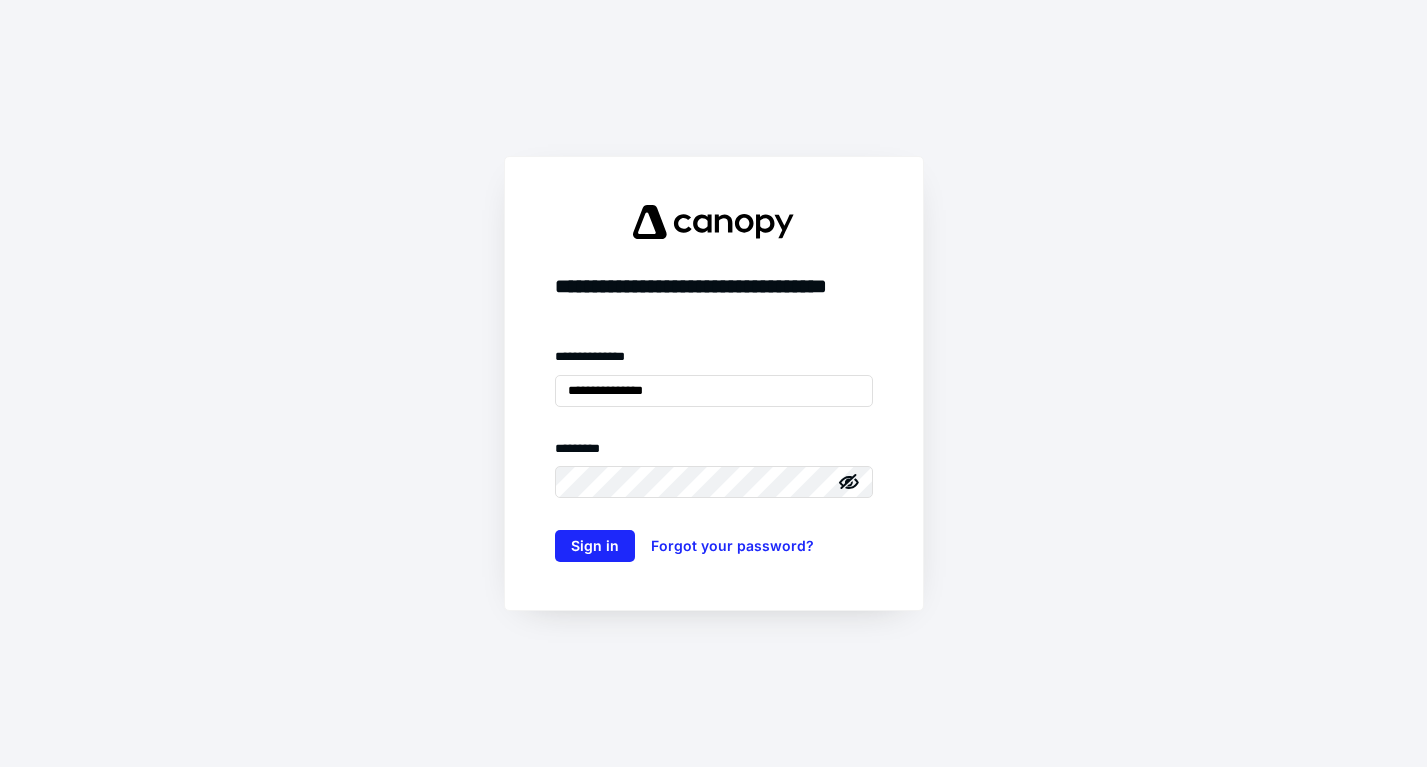 click 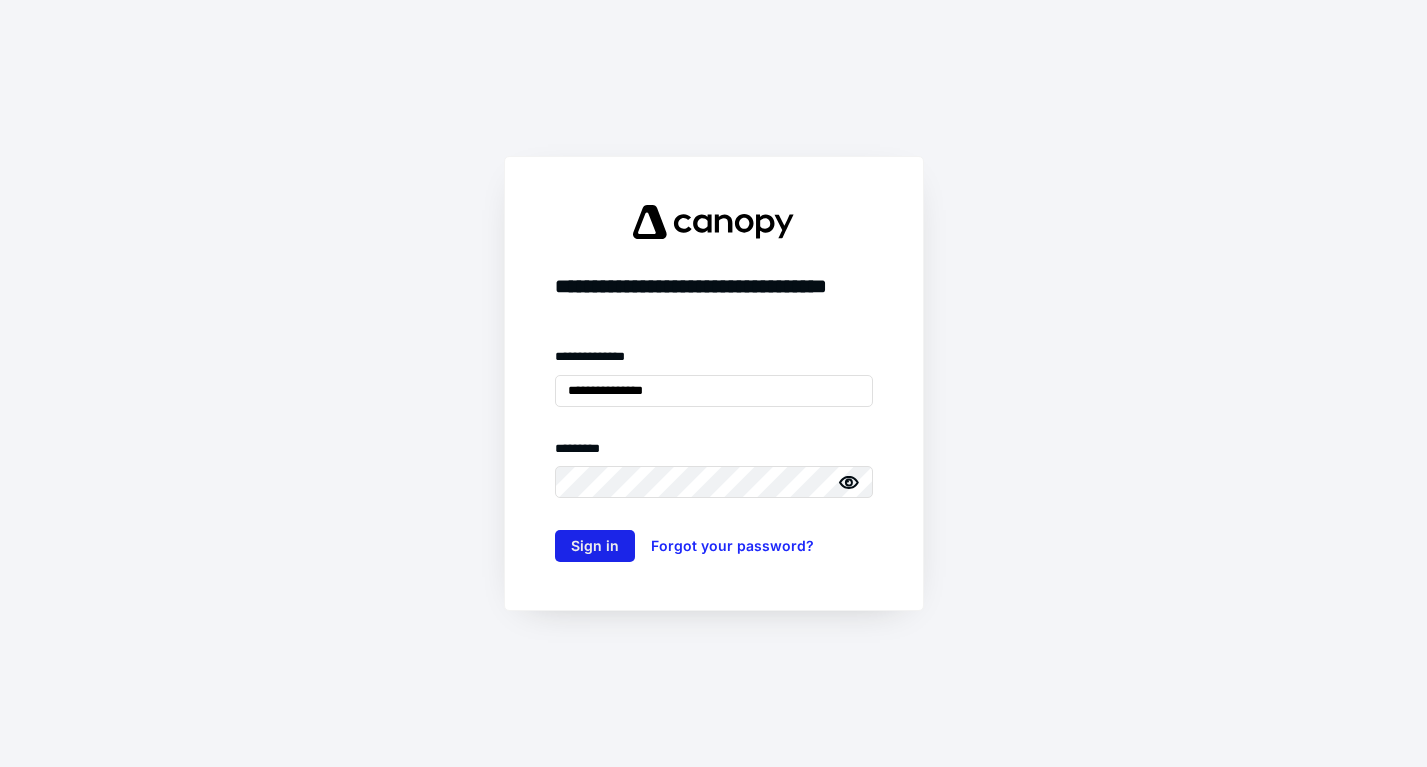 click on "Sign in" at bounding box center (595, 546) 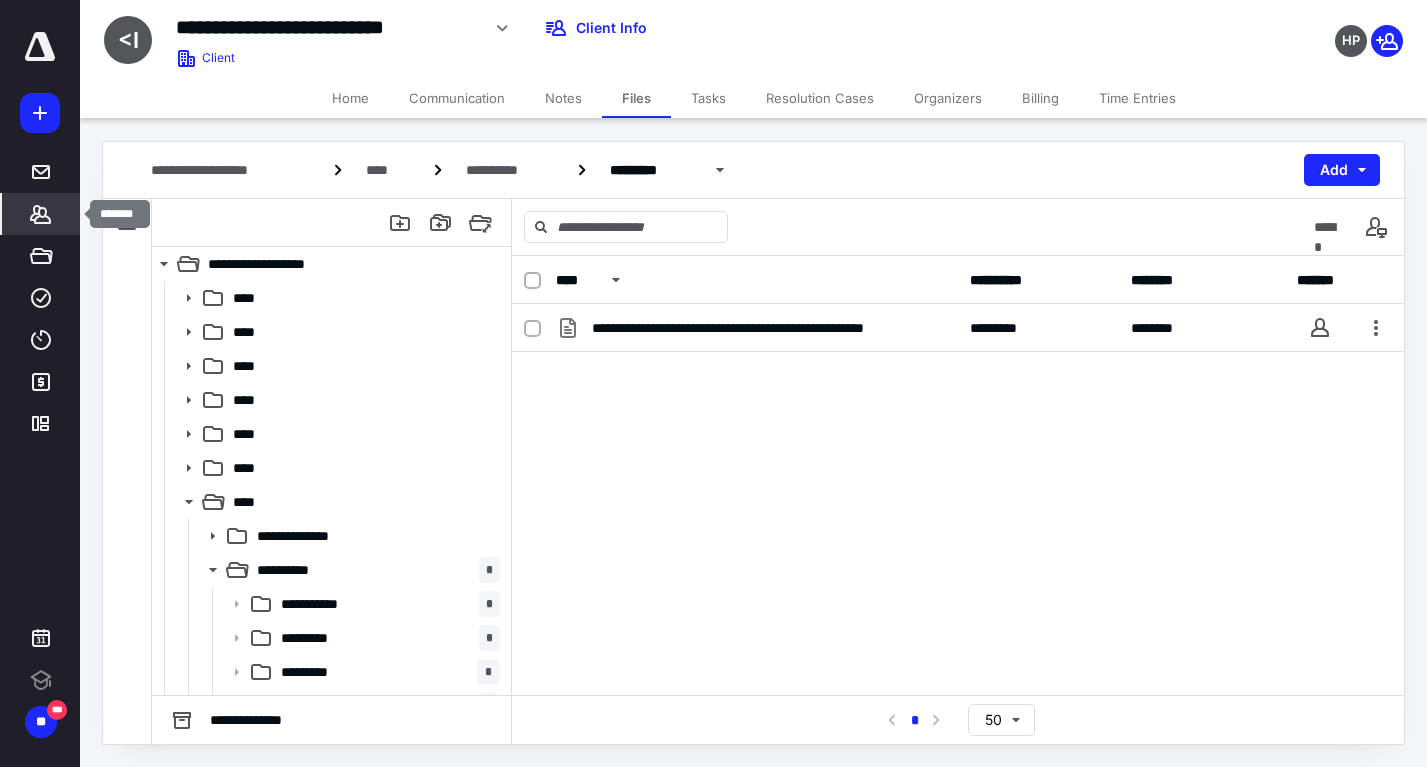 click 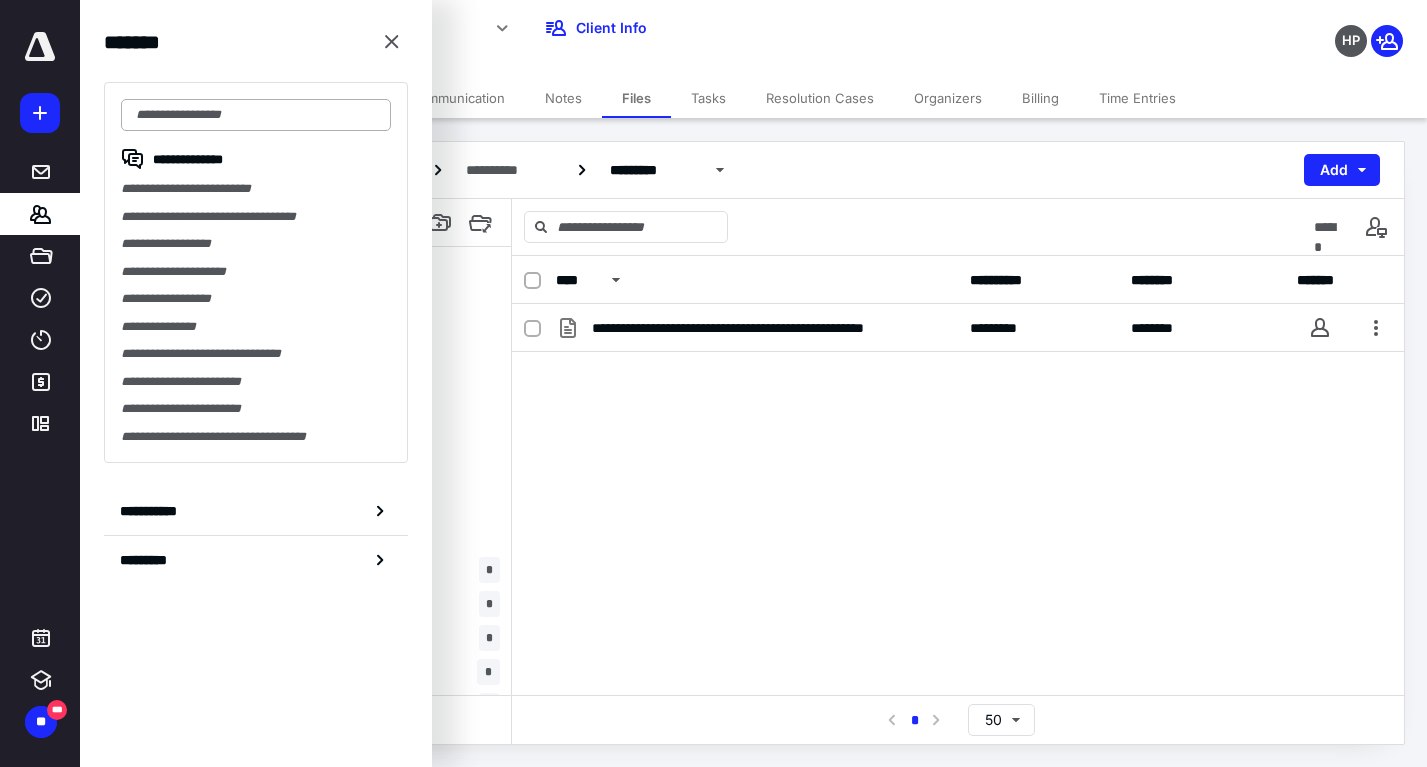 click at bounding box center [256, 115] 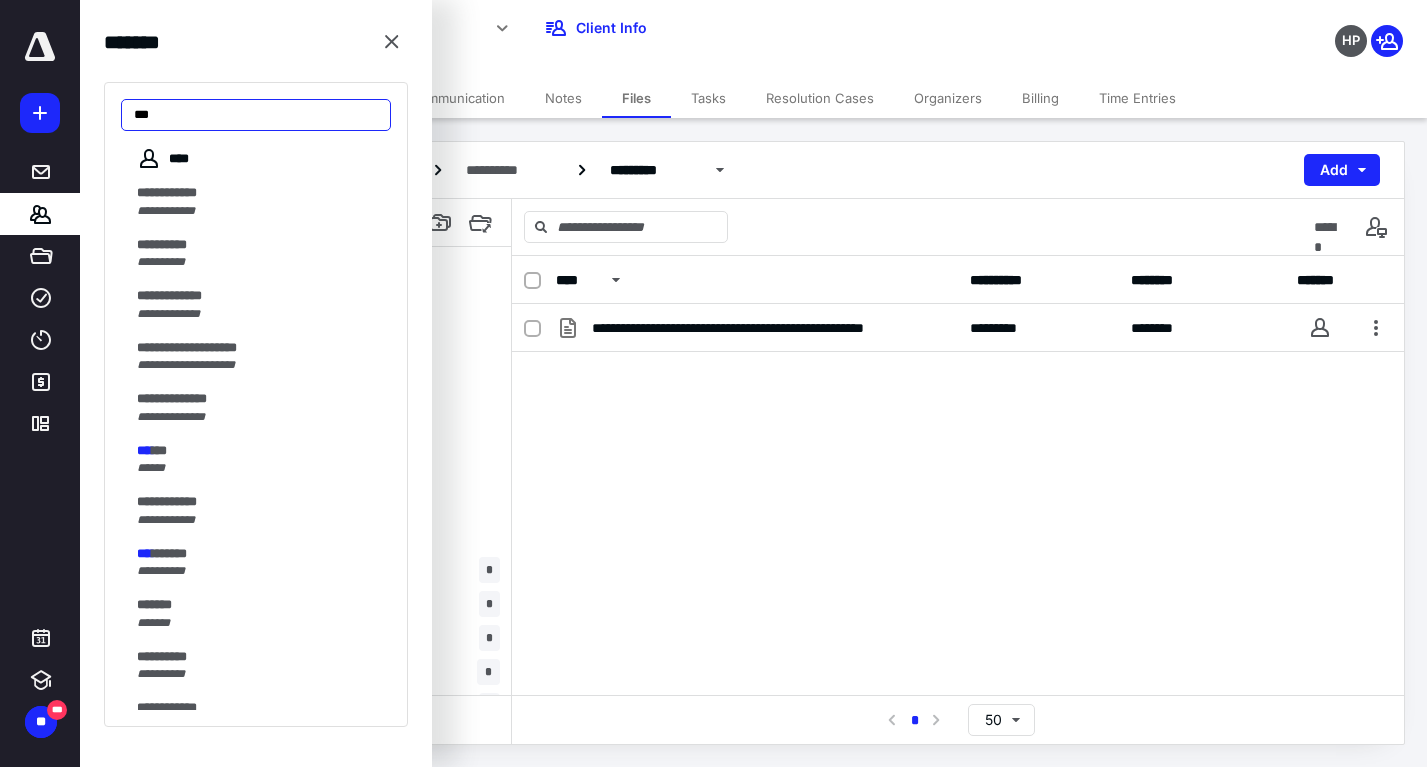 click on "***" at bounding box center [256, 115] 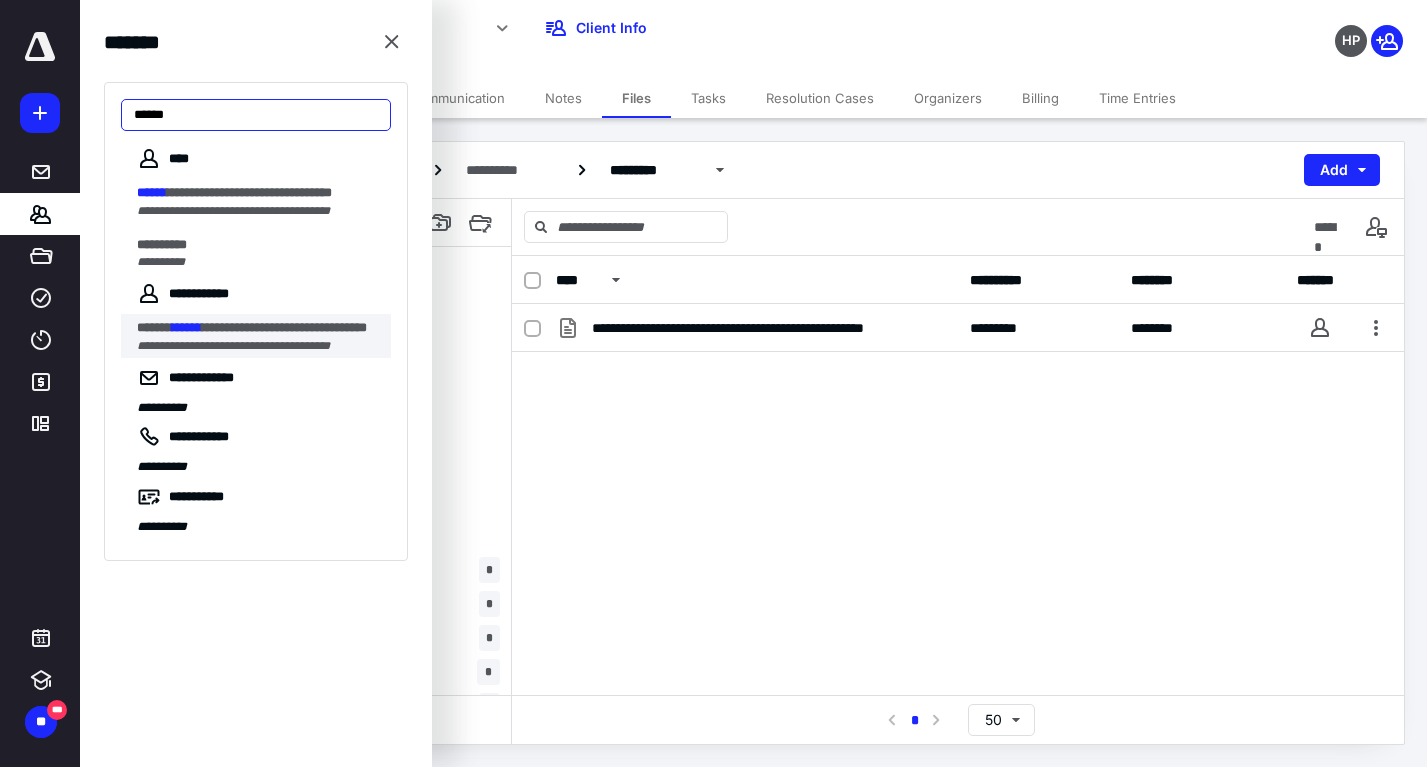 type on "******" 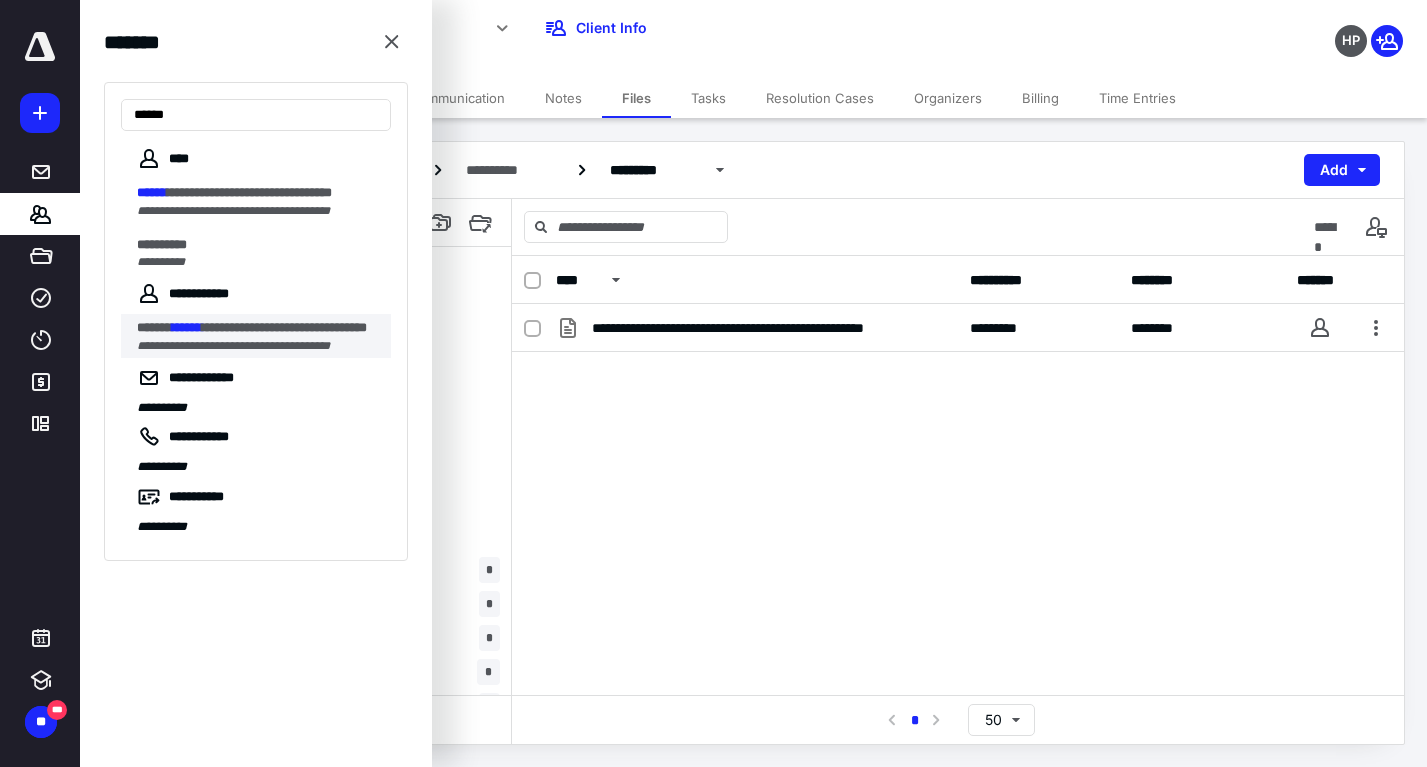 click on "**********" at bounding box center (233, 346) 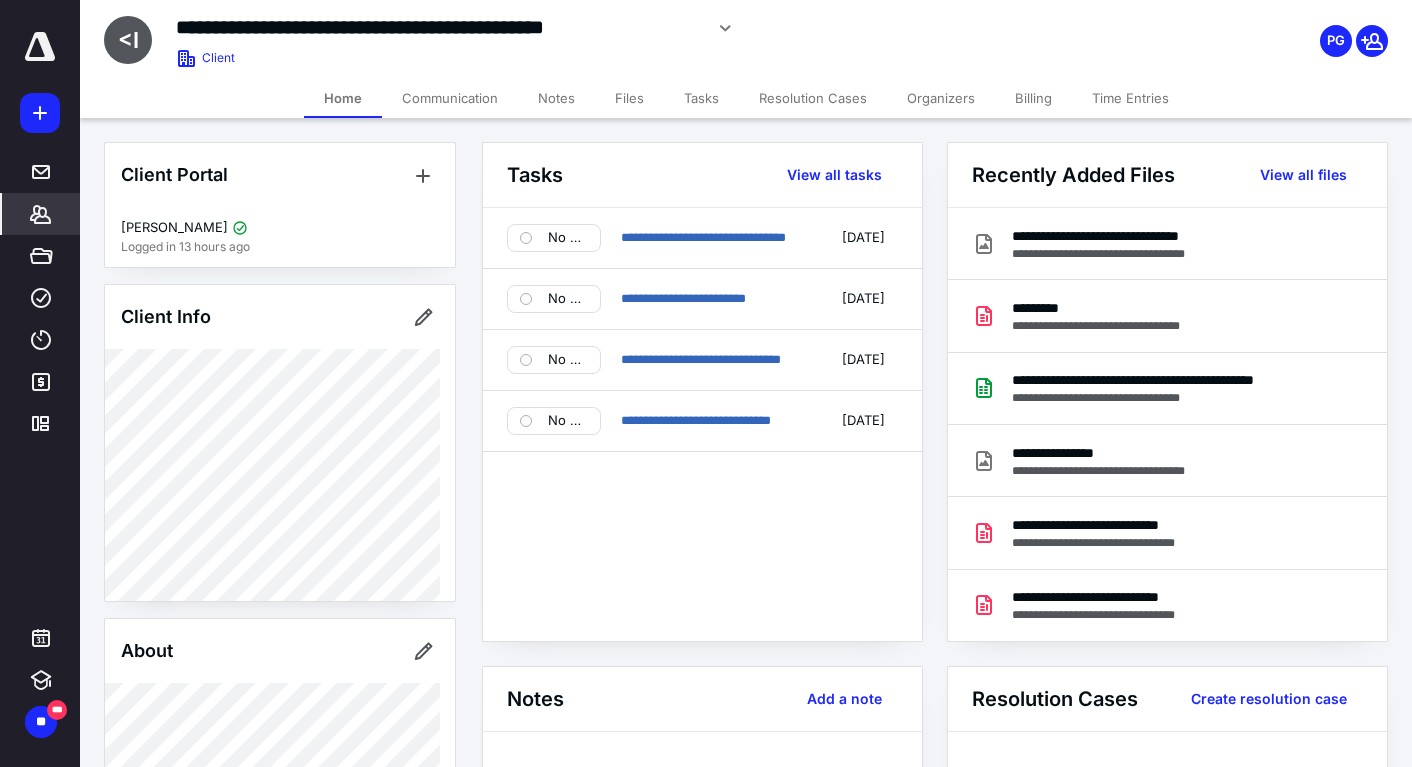 click on "Files" at bounding box center [629, 98] 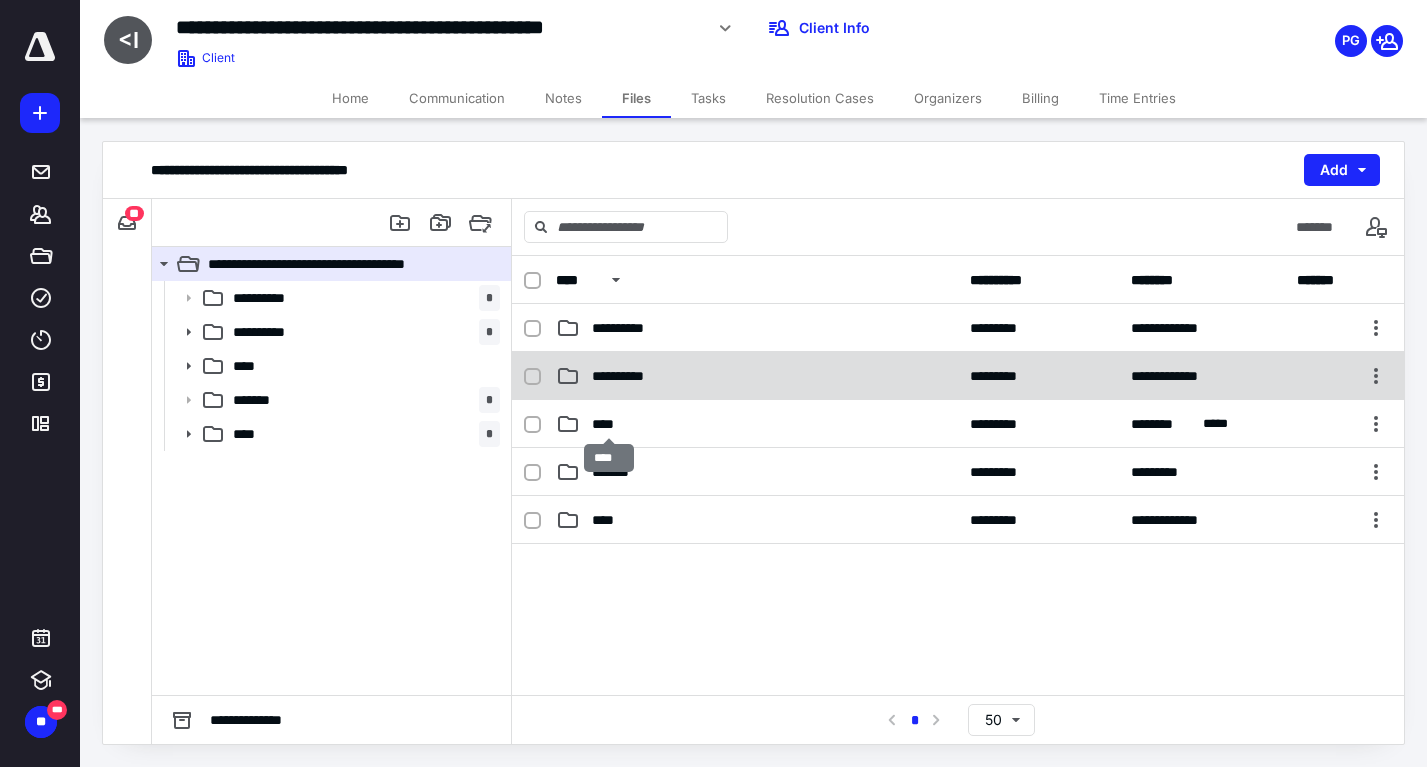 click on "****" at bounding box center [609, 424] 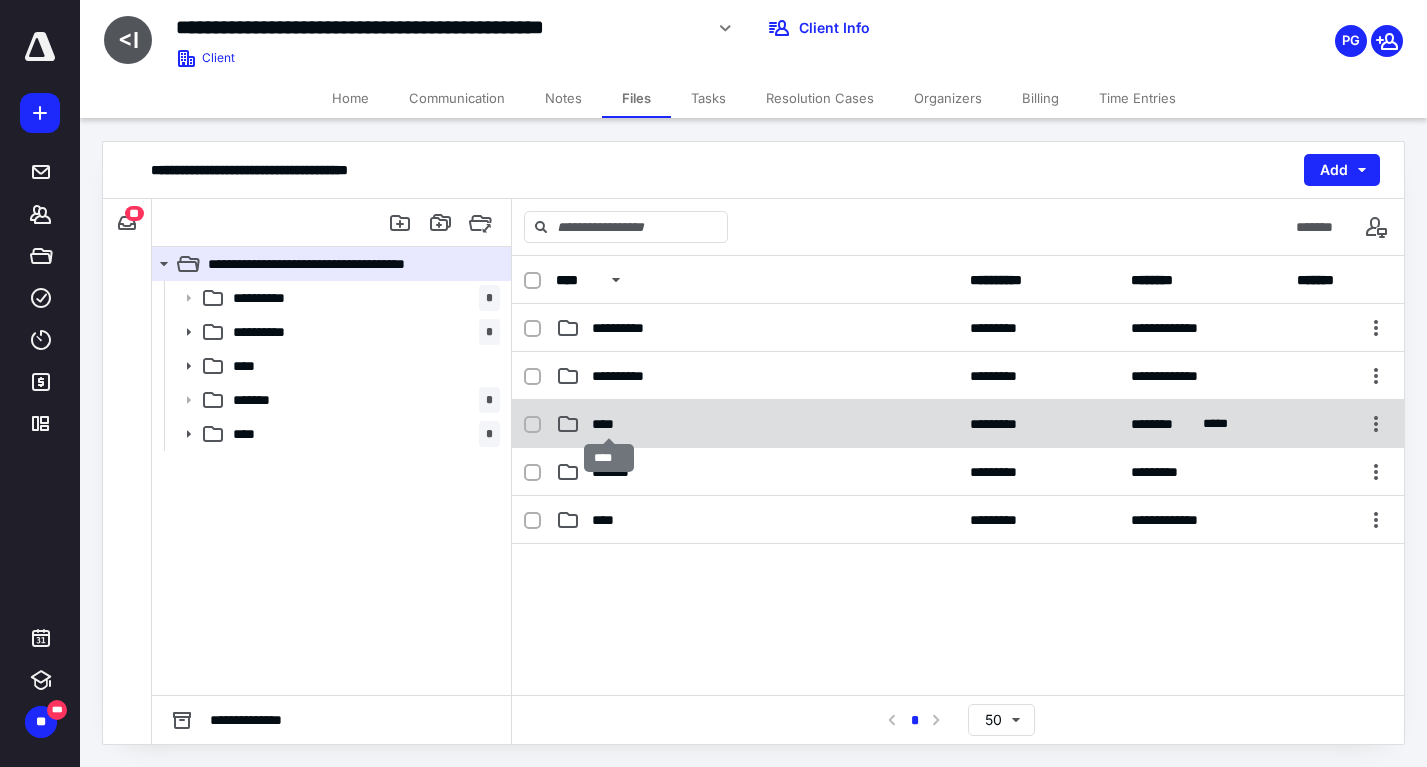 checkbox on "true" 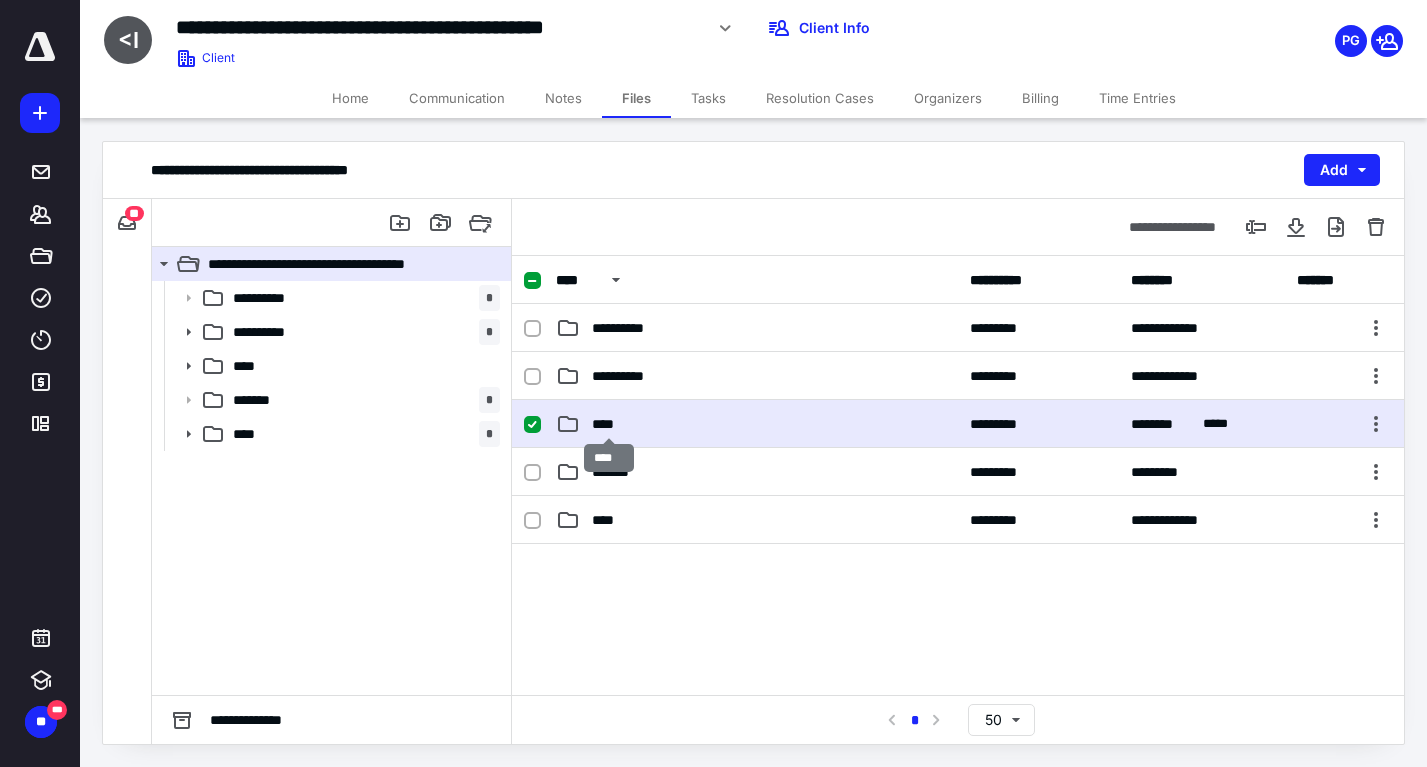drag, startPoint x: 622, startPoint y: 393, endPoint x: 618, endPoint y: 415, distance: 22.36068 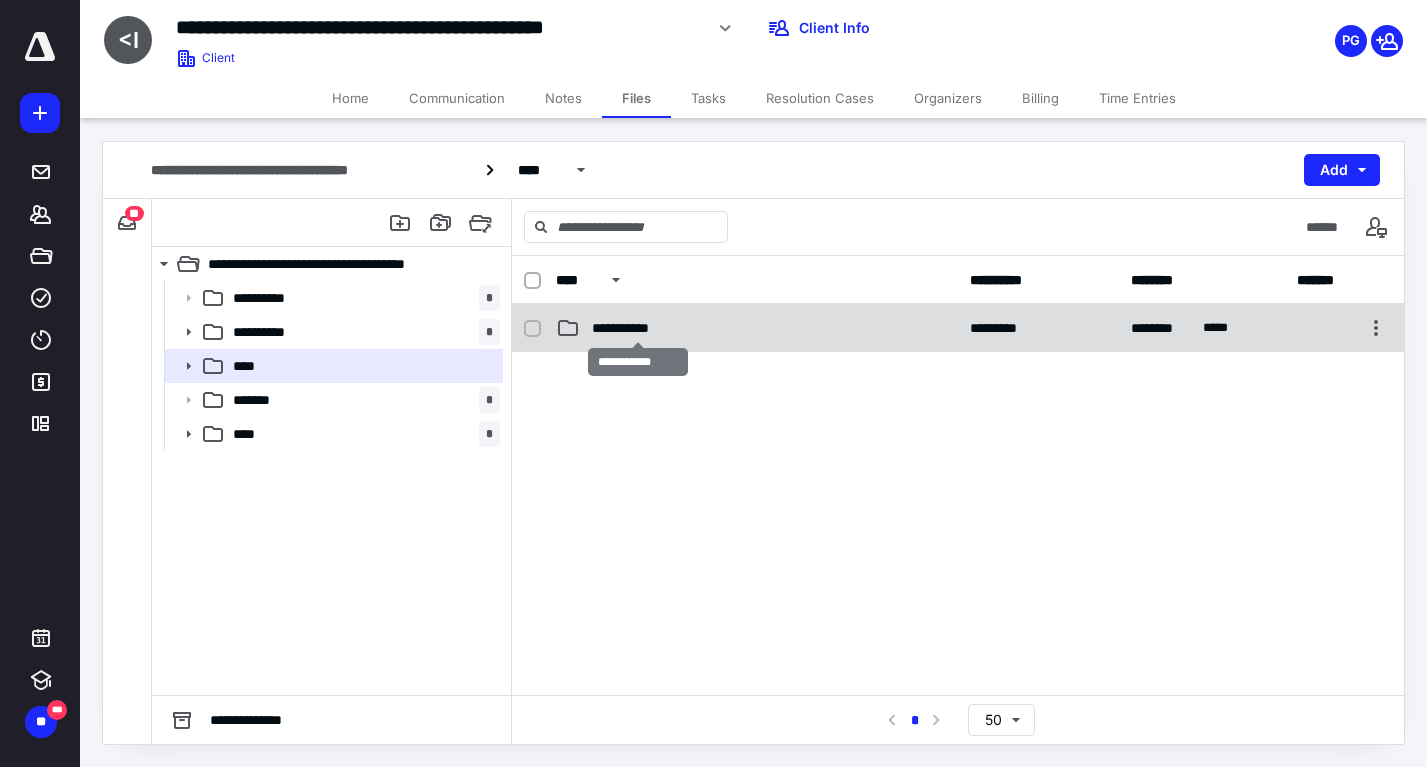 click on "**********" at bounding box center (638, 328) 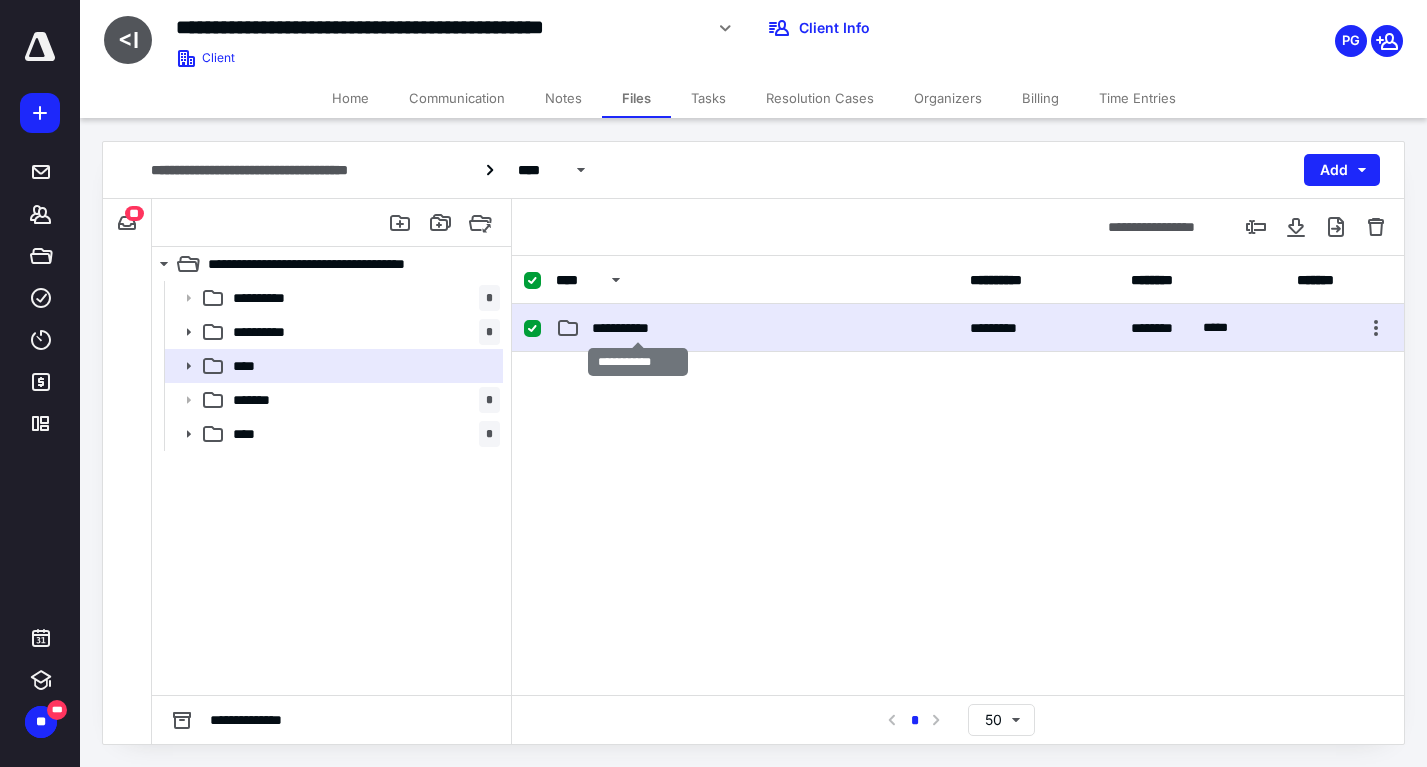 click on "**********" at bounding box center [638, 328] 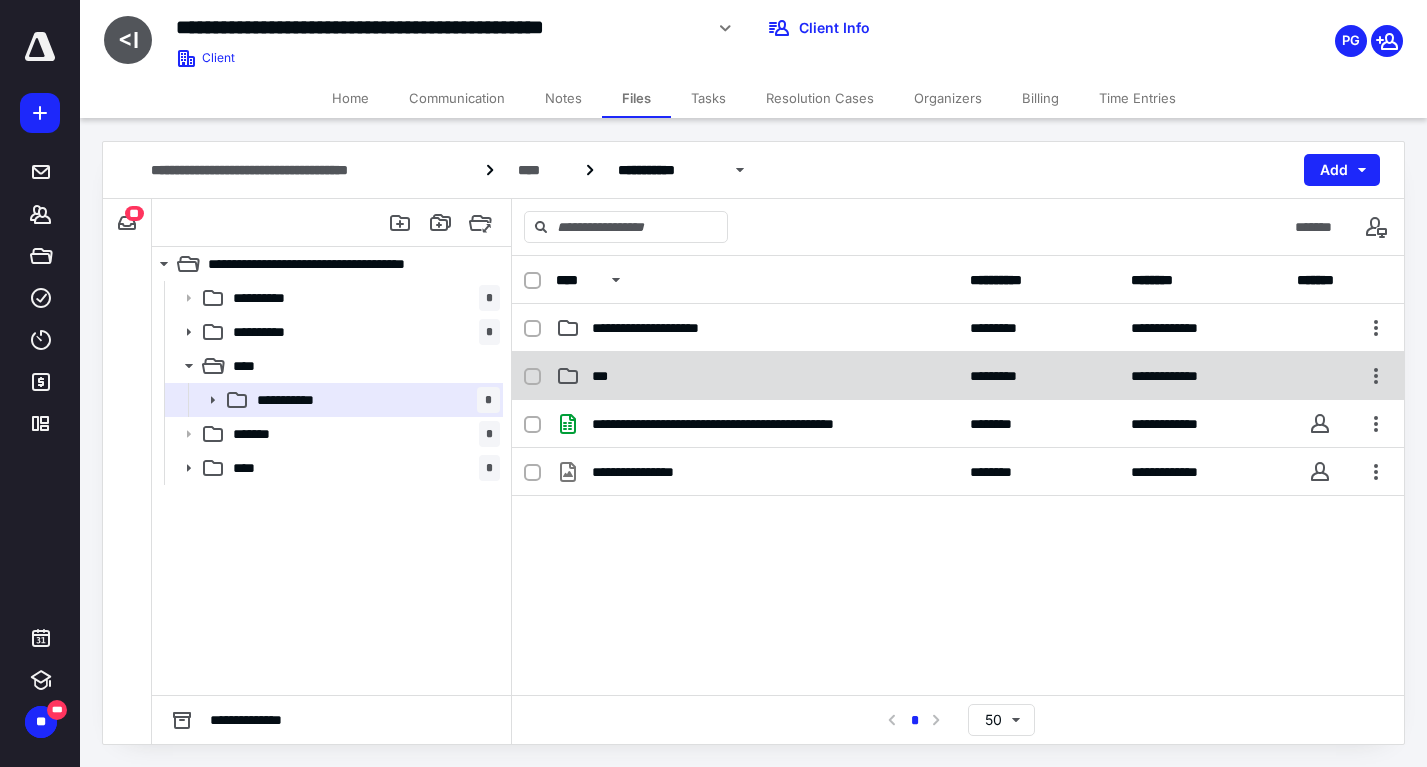 click on "***" at bounding box center [757, 376] 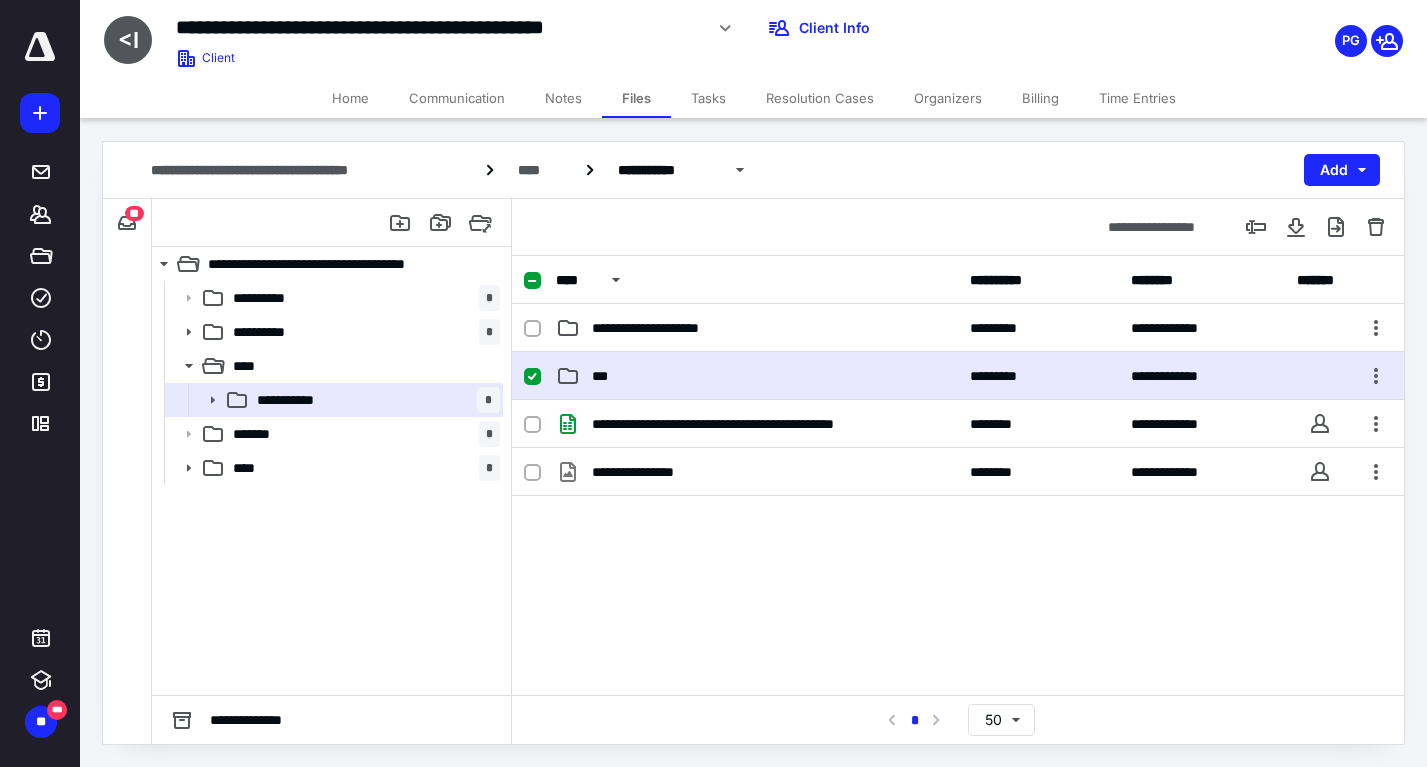 click on "***" at bounding box center [757, 376] 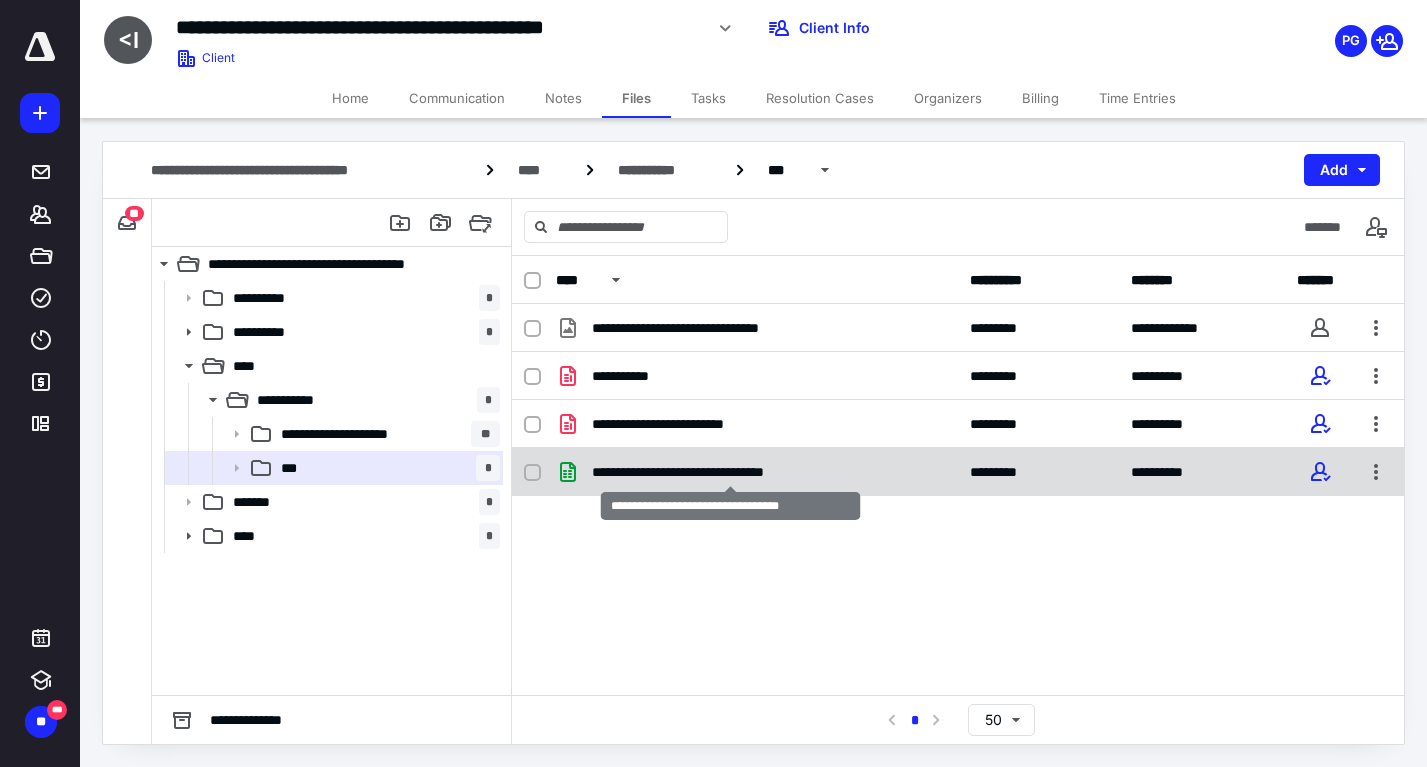 click on "**********" at bounding box center (730, 472) 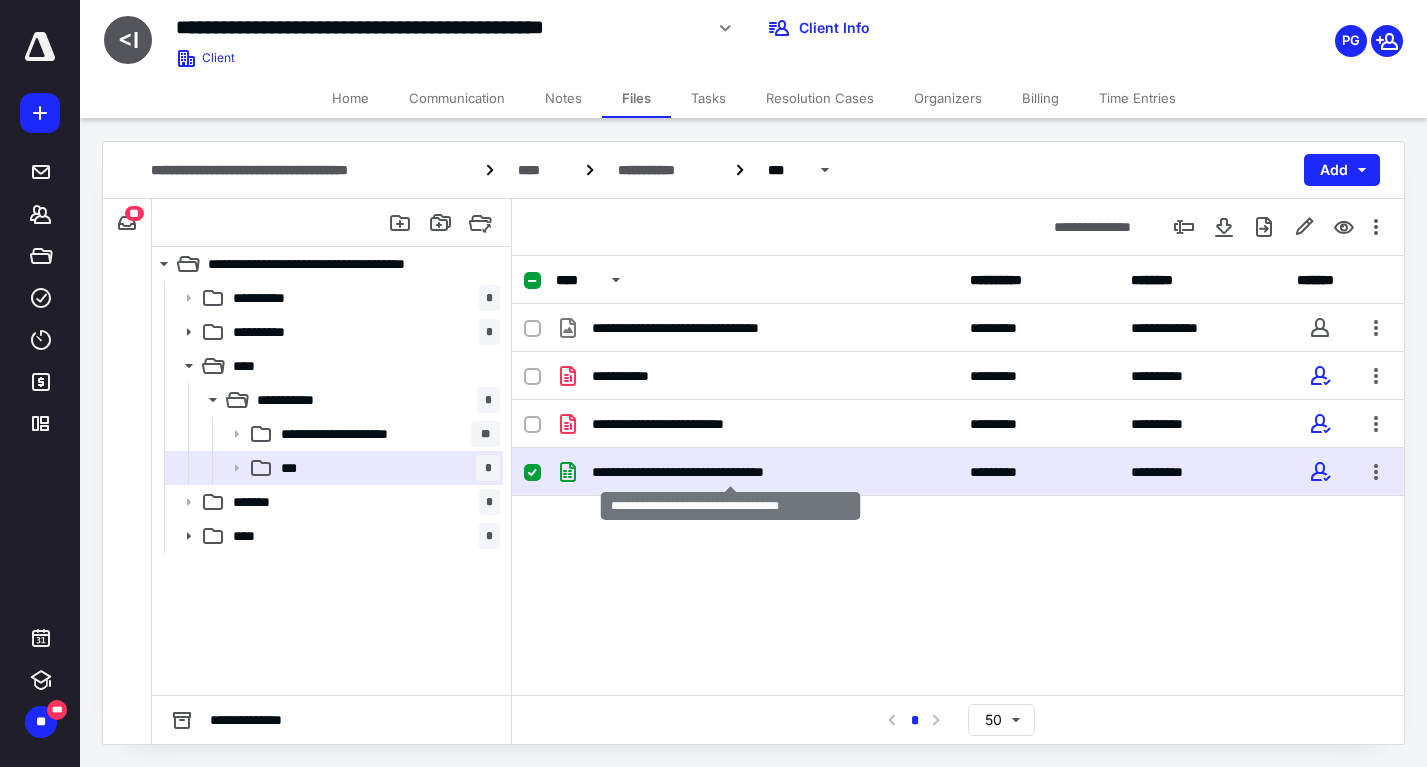 click on "**********" at bounding box center (730, 472) 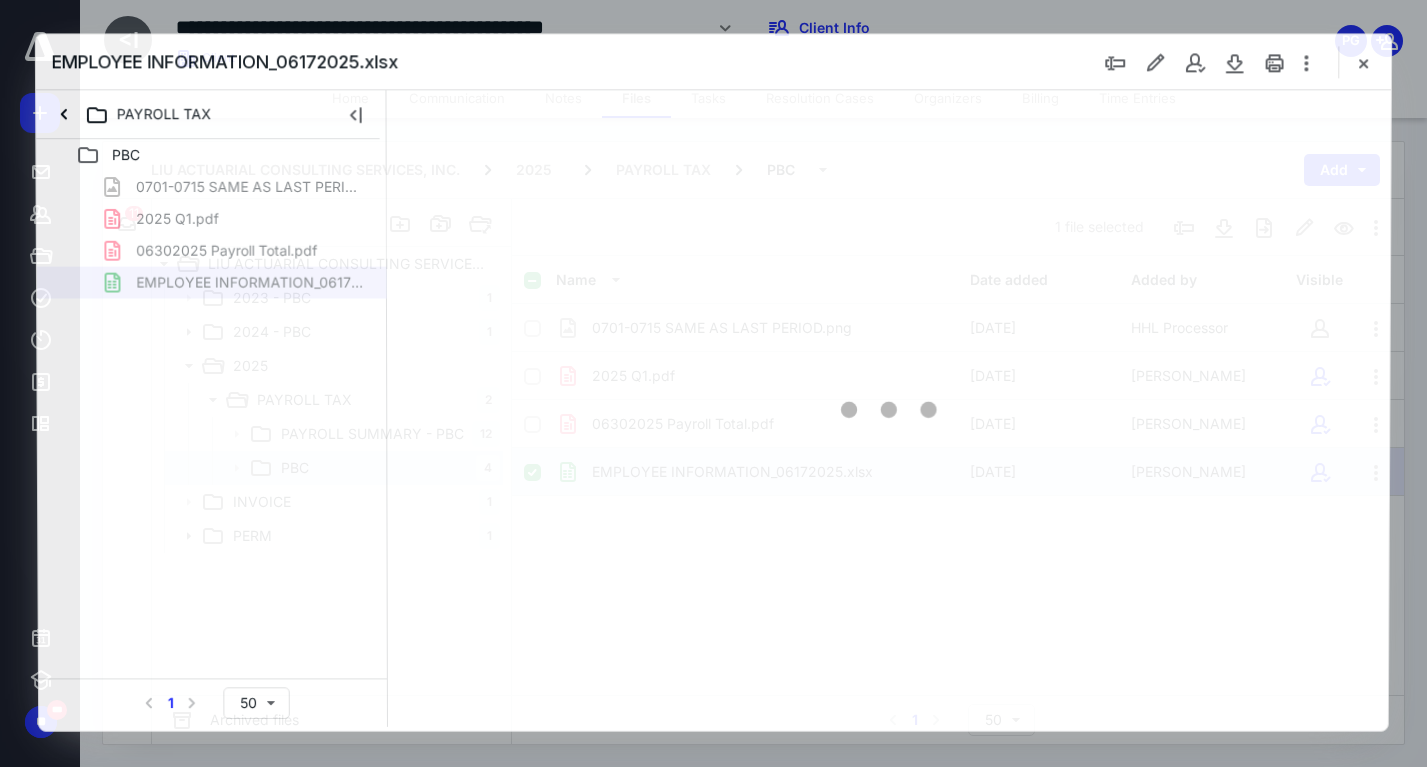 scroll, scrollTop: 0, scrollLeft: 0, axis: both 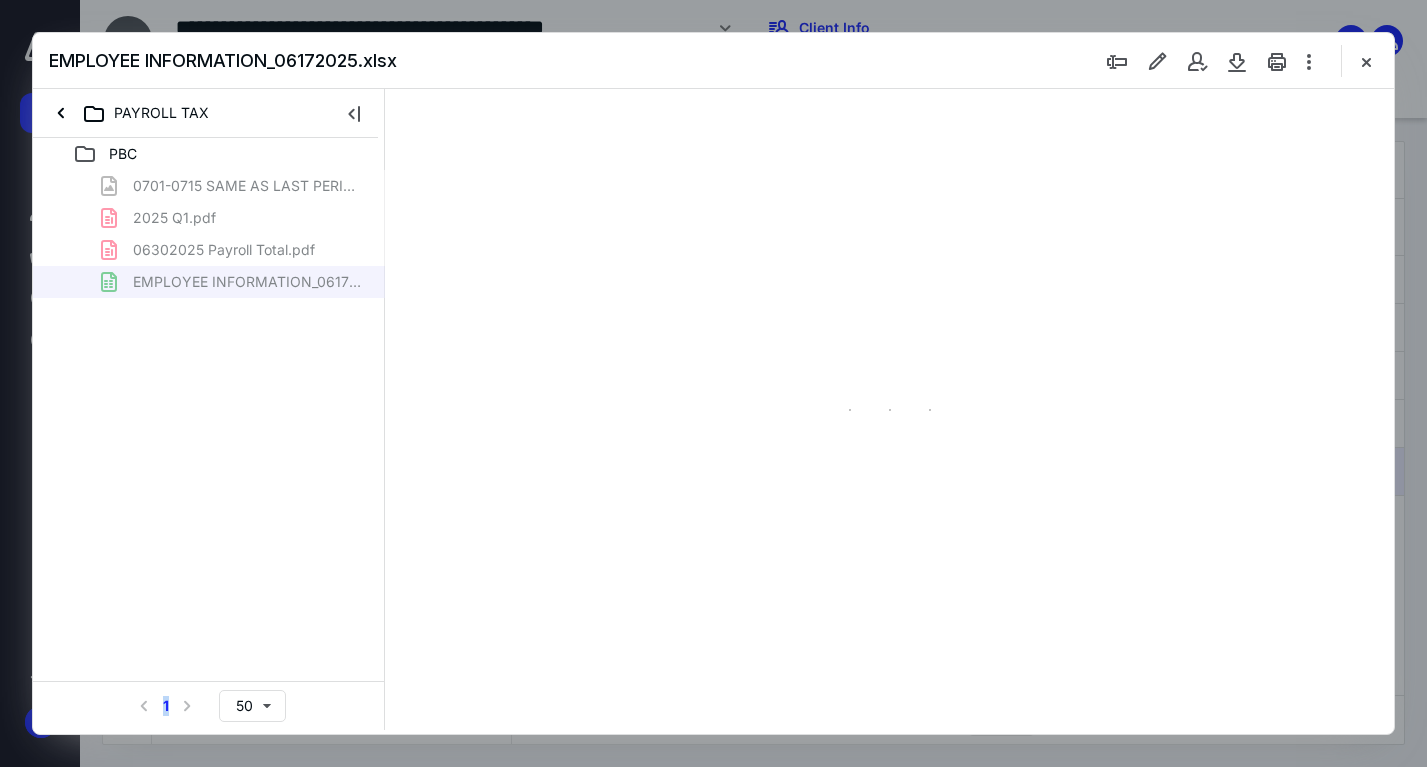 drag, startPoint x: 616, startPoint y: 360, endPoint x: 320, endPoint y: 265, distance: 310.87137 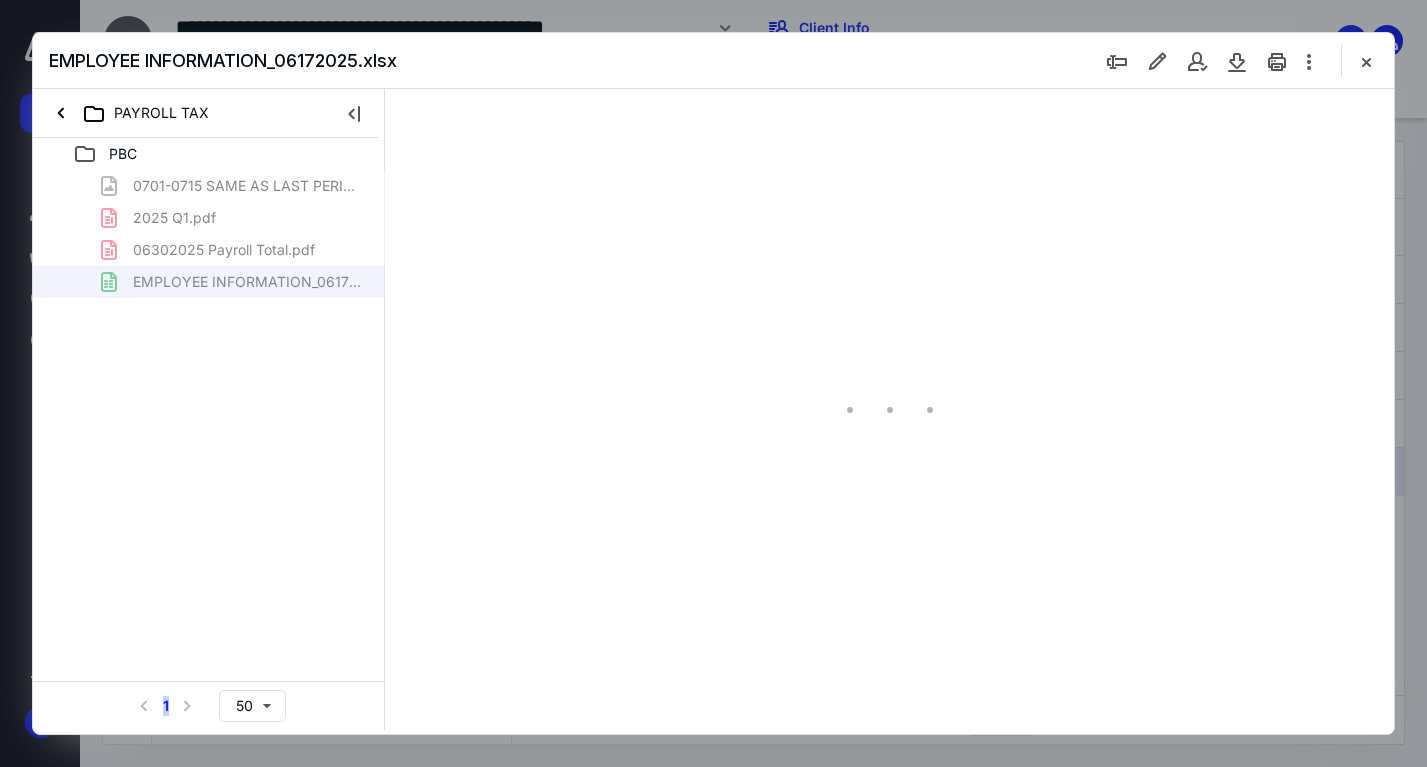 click on "PAYROLL TAX PBC 0701-0715 SAME AS LAST PERIOD.png 2025 Q1.pdf 06302025 Payroll Total.pdf EMPLOYEE INFORMATION_06172025.xlsx Select a page number for more results 1 50" at bounding box center (713, 409) 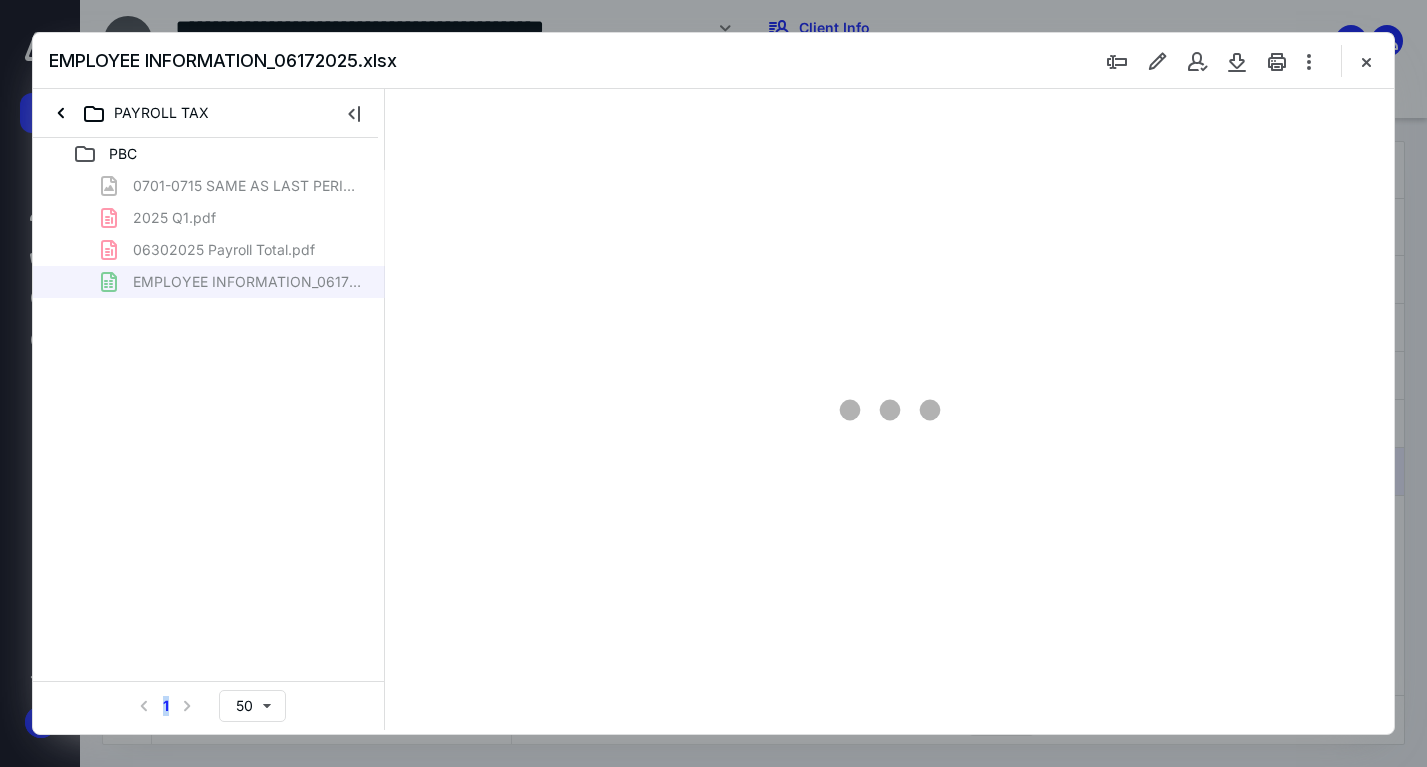 type on "304" 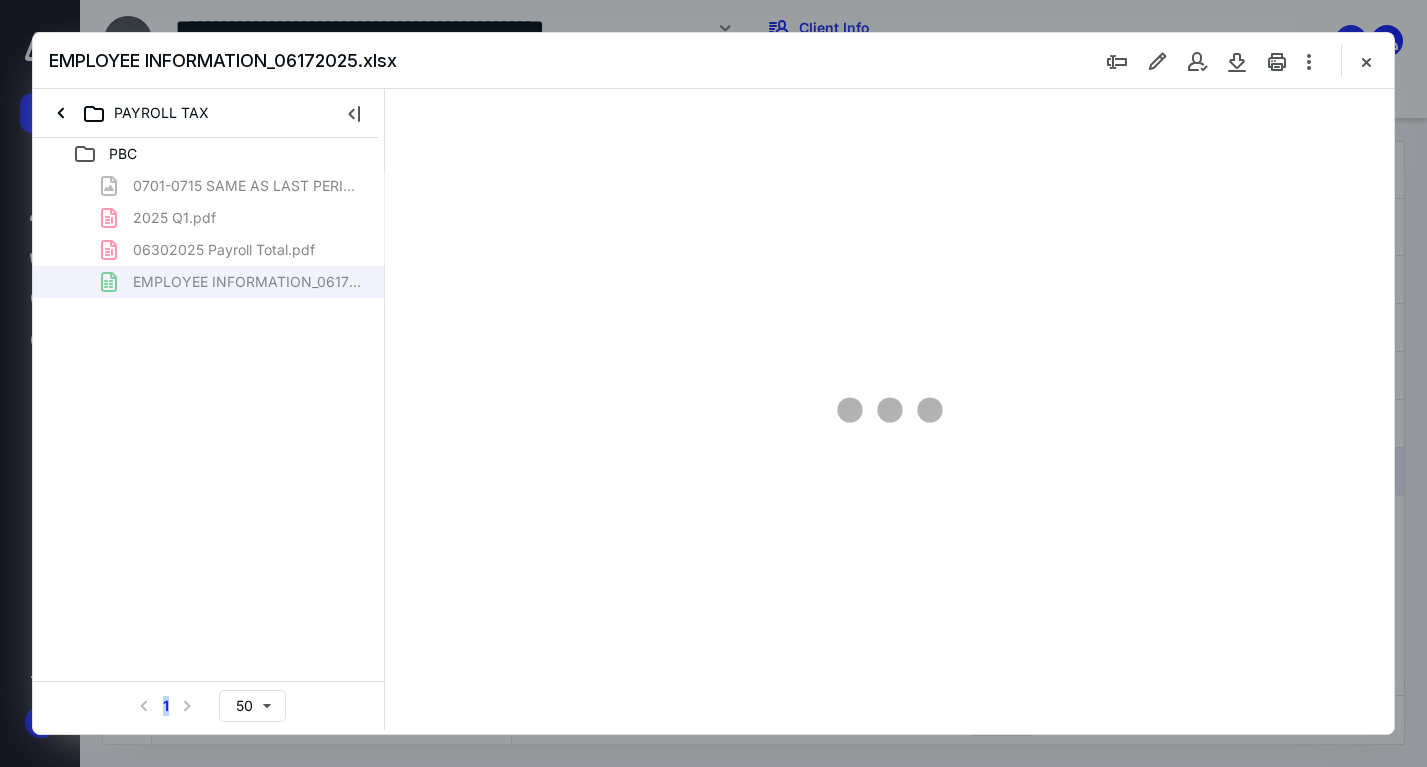 scroll, scrollTop: 88, scrollLeft: 2819, axis: both 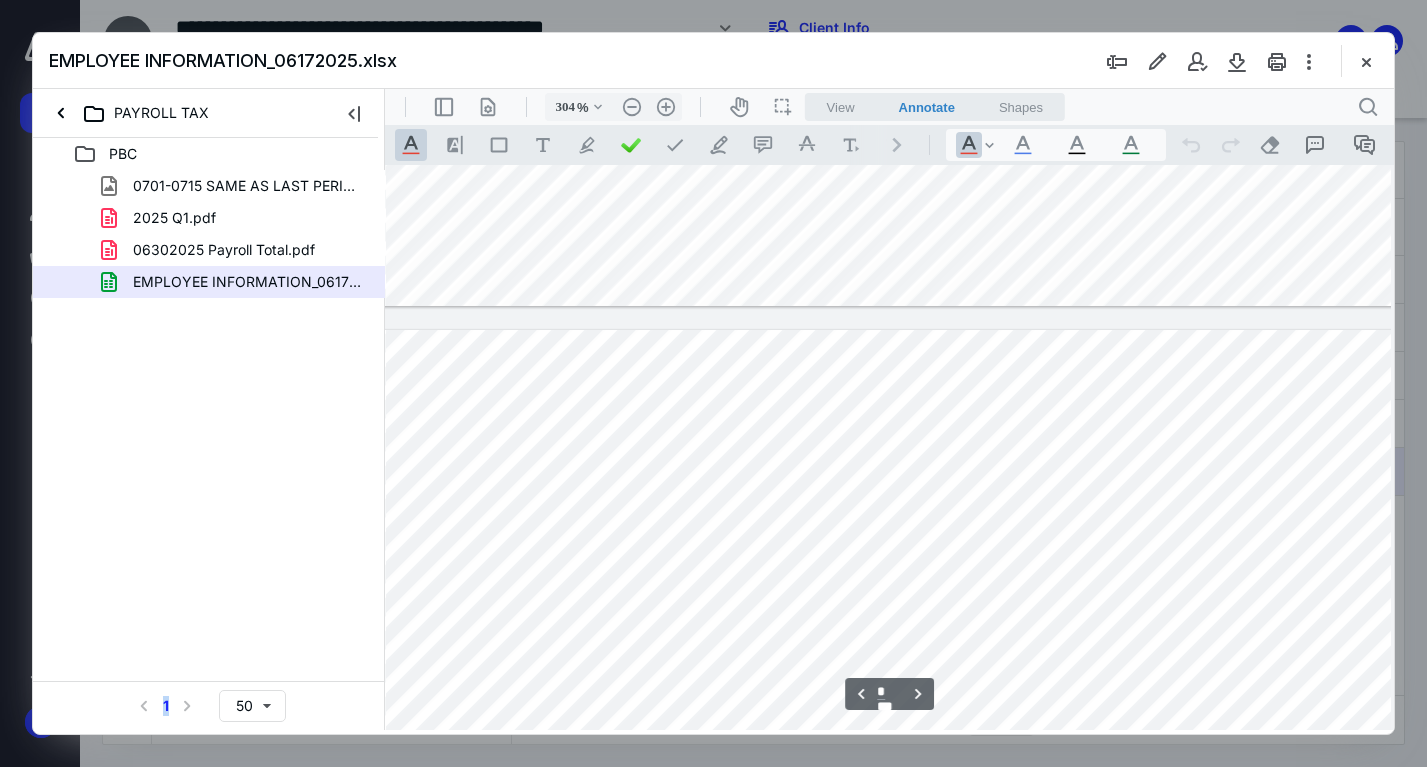 type on "*" 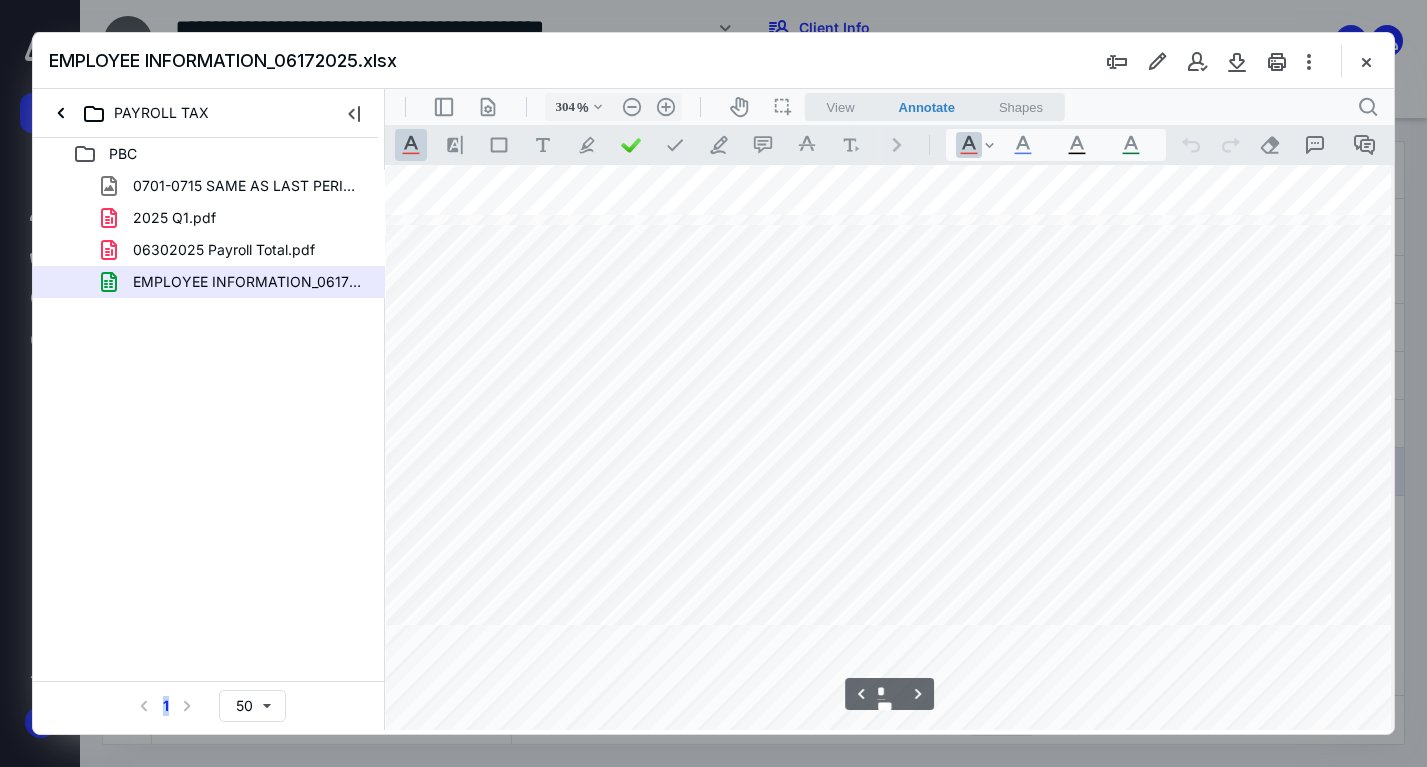 scroll, scrollTop: 1168, scrollLeft: 2819, axis: both 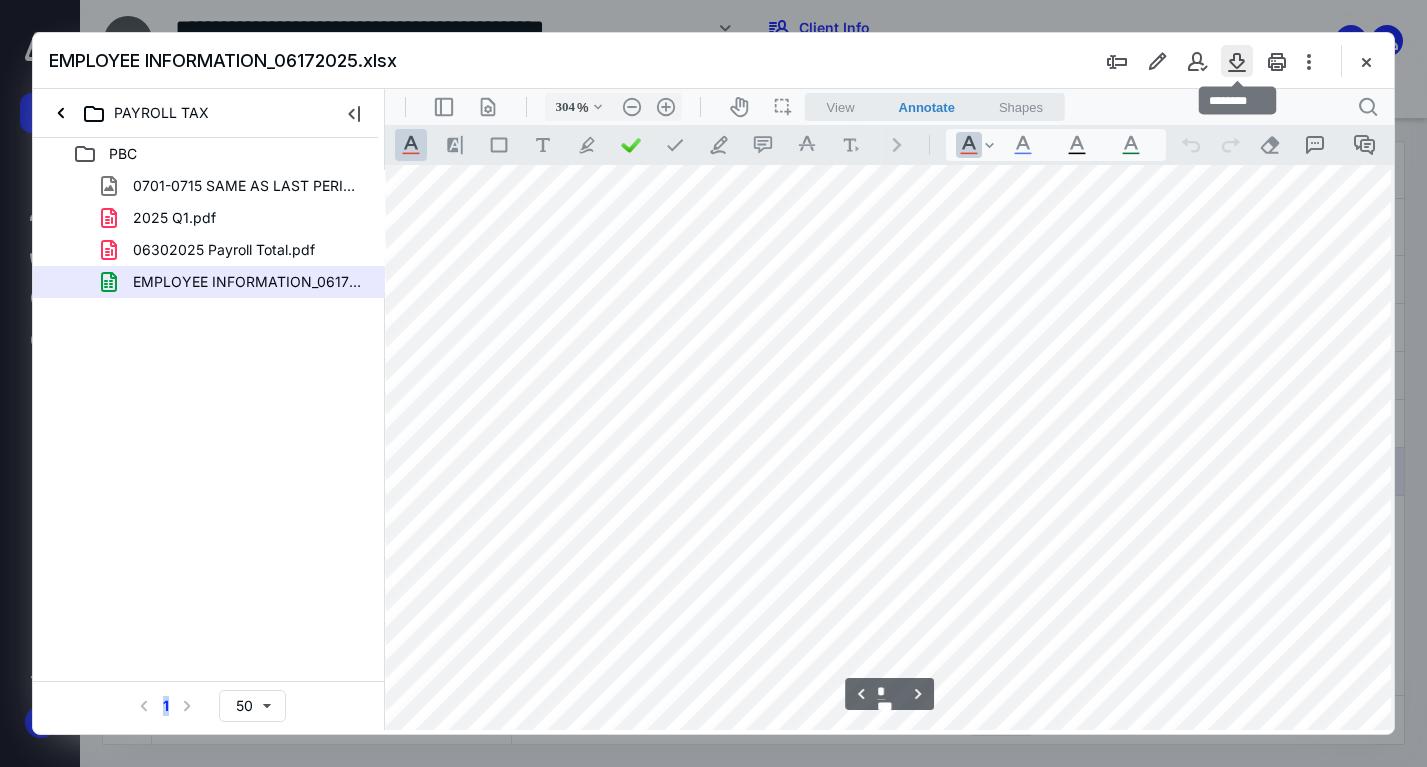 click at bounding box center [1237, 61] 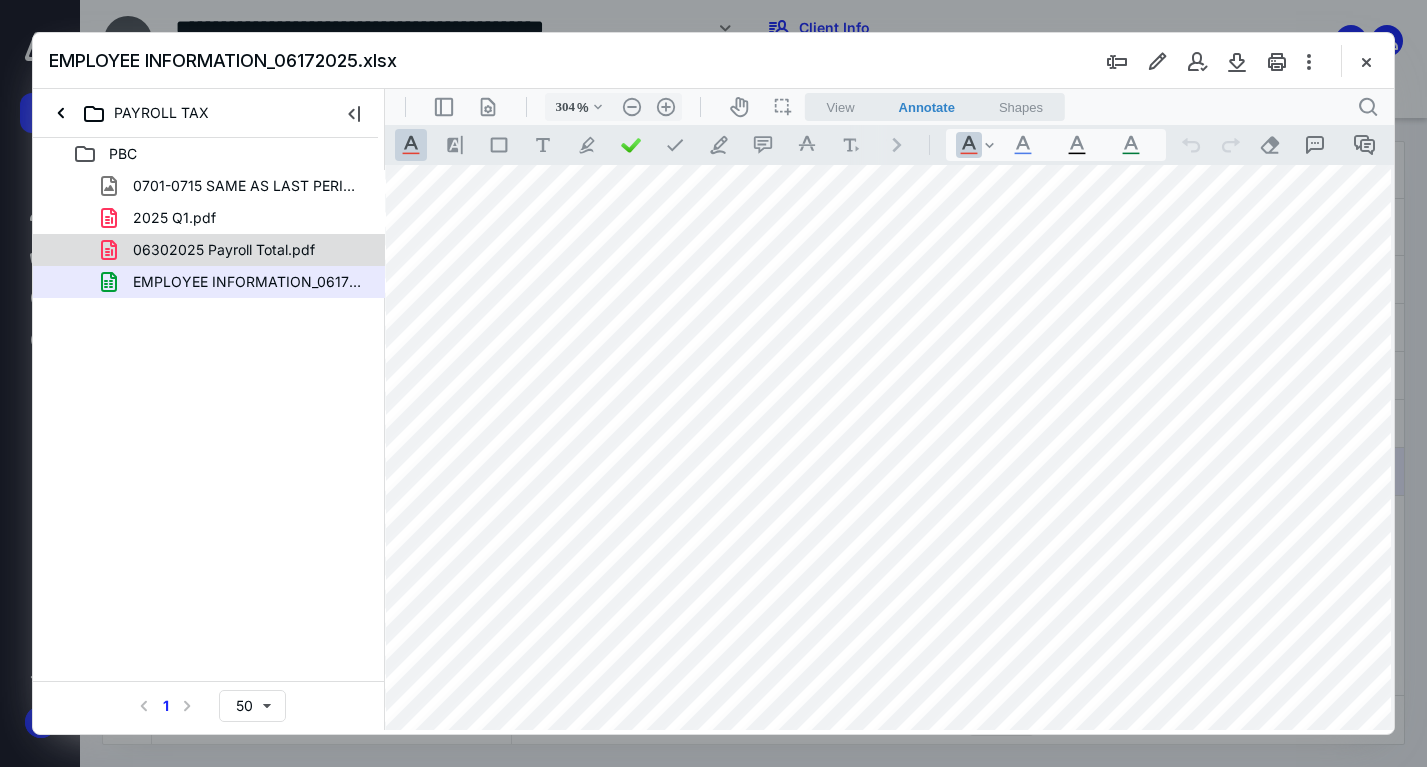drag, startPoint x: 263, startPoint y: 396, endPoint x: 232, endPoint y: 254, distance: 145.34442 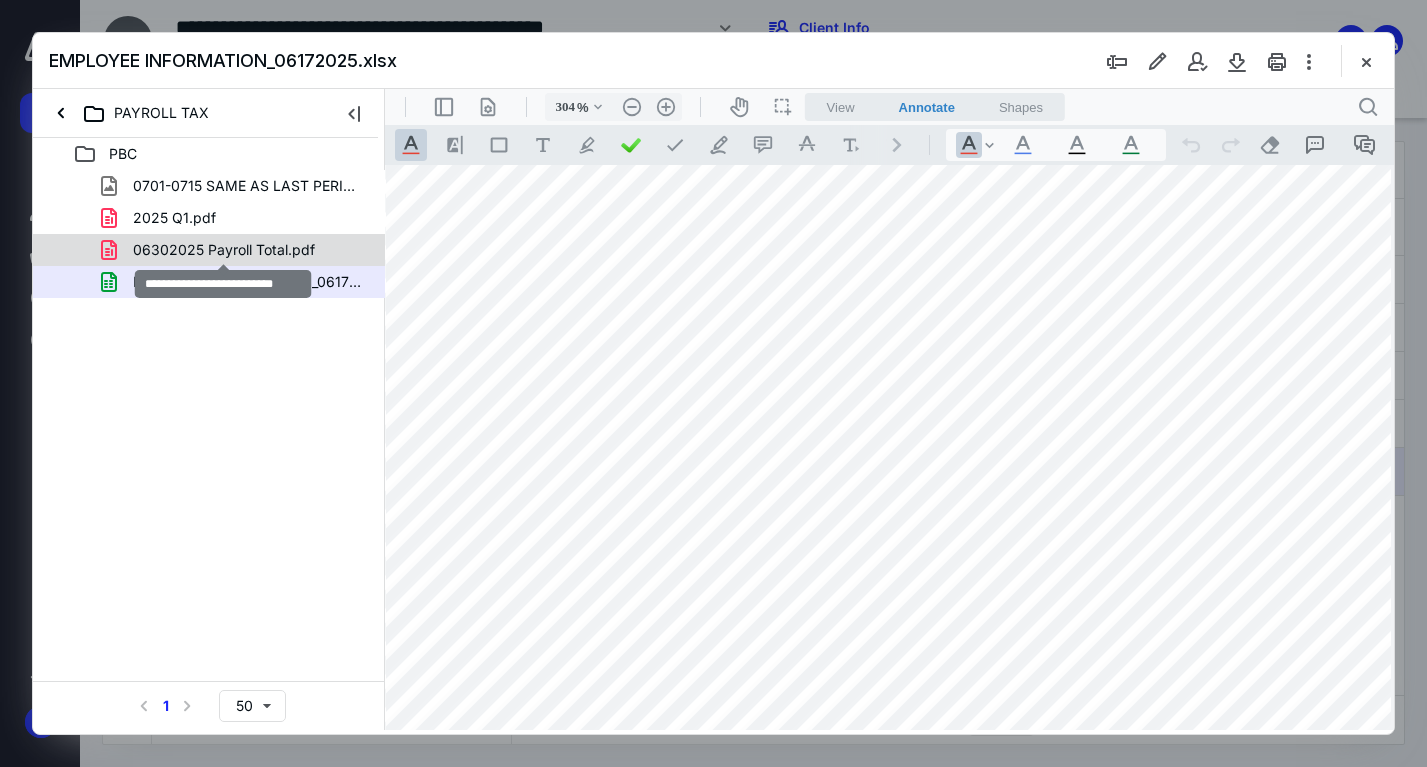 click on "06302025 Payroll Total.pdf" at bounding box center [224, 250] 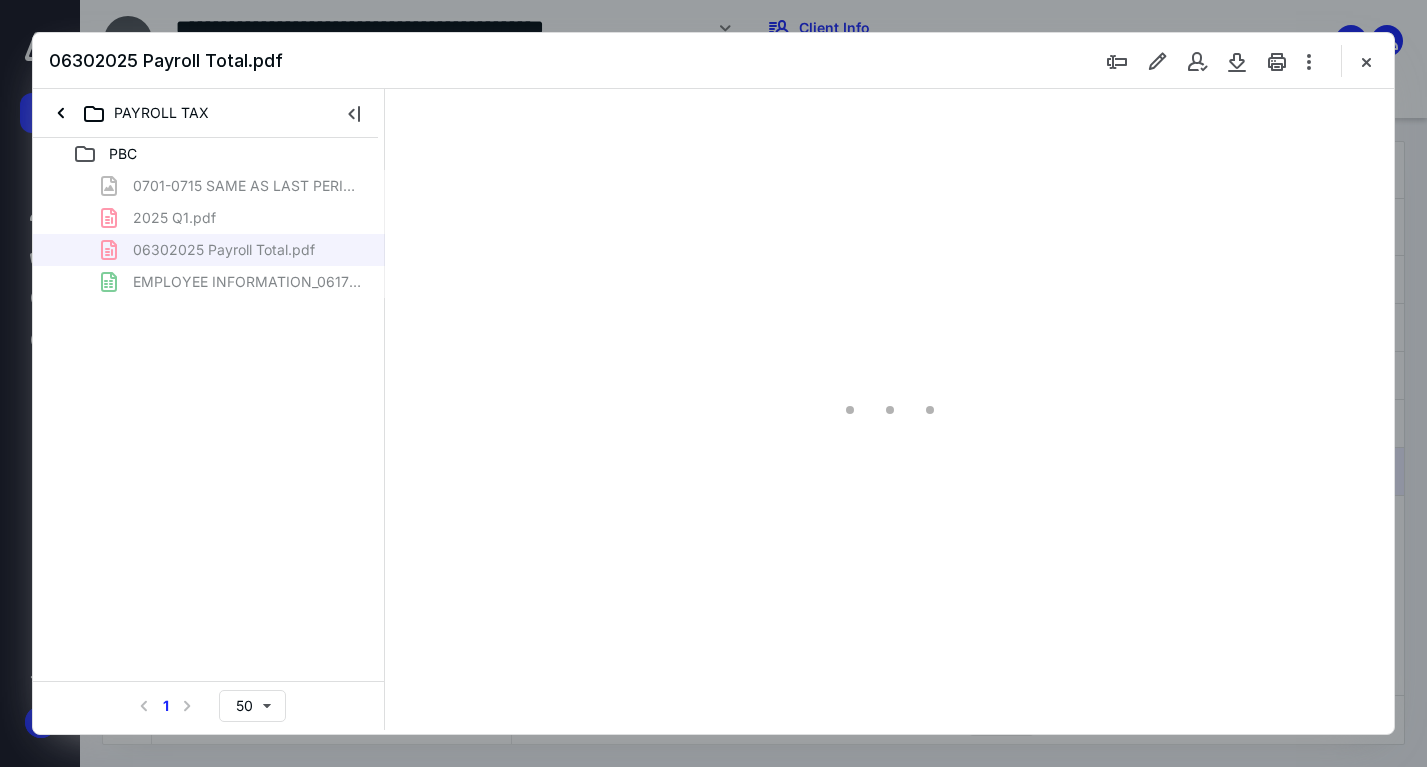 type on "125" 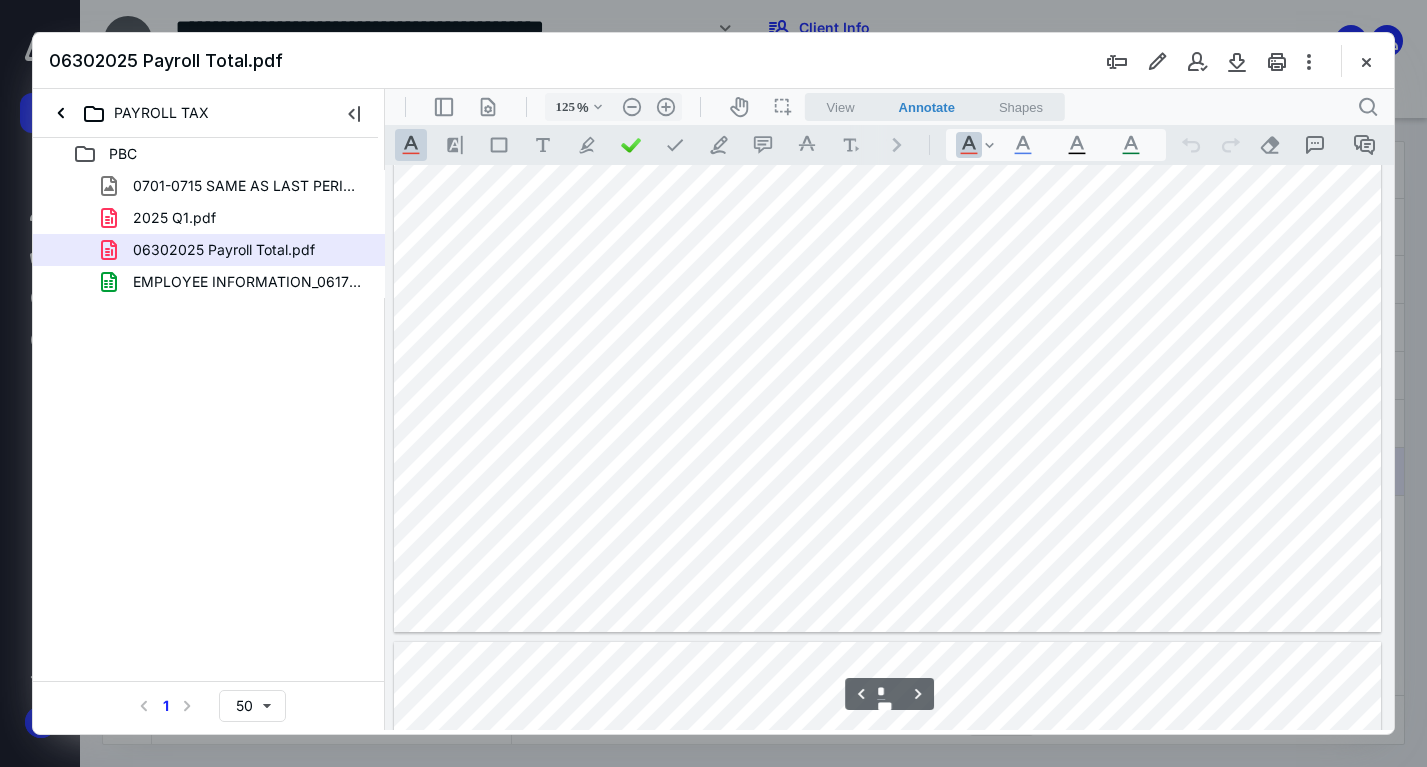 scroll, scrollTop: 2621, scrollLeft: 0, axis: vertical 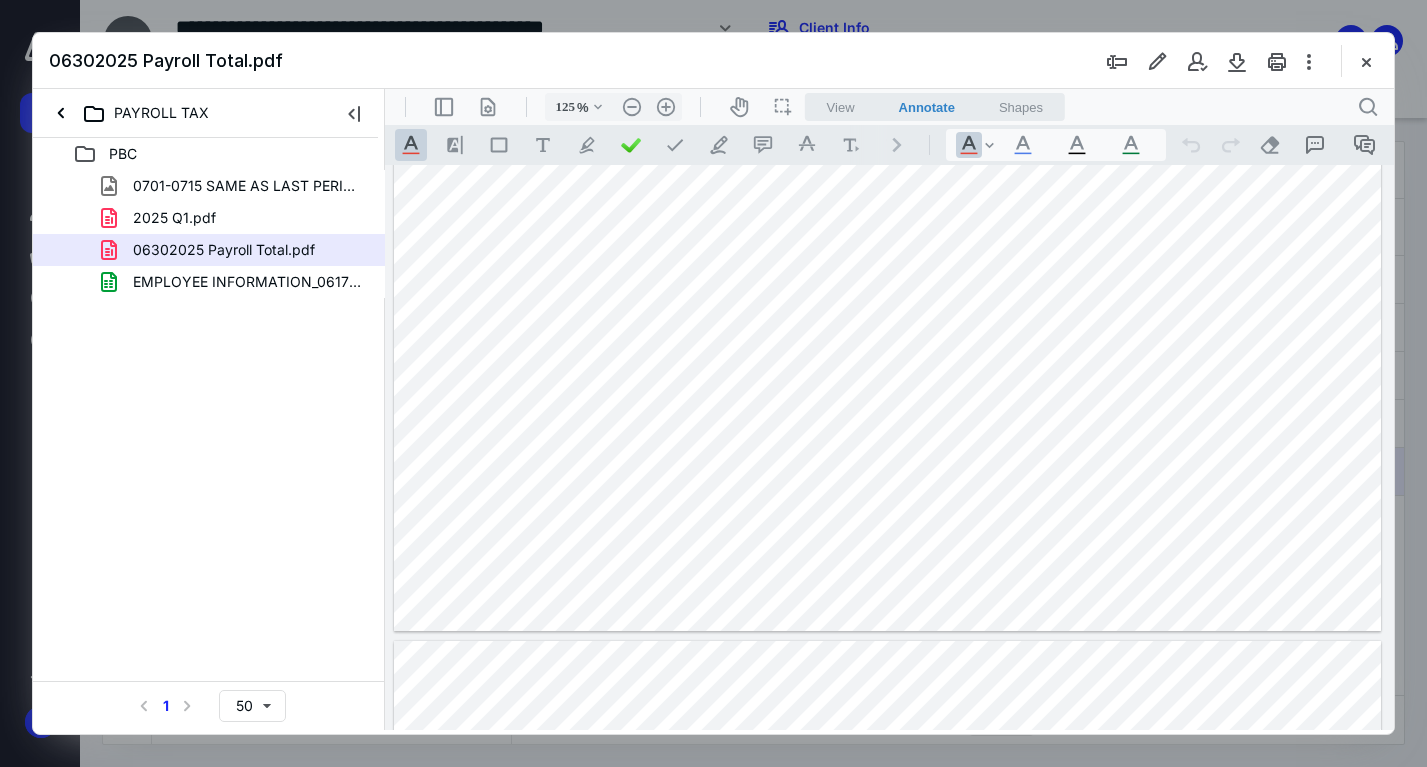 click on "PBC 0701-0715 SAME AS LAST PERIOD.png 2025 Q1.pdf 06302025 Payroll Total.pdf EMPLOYEE INFORMATION_06172025.xlsx Select a page number for more results 1 50" at bounding box center [209, 434] 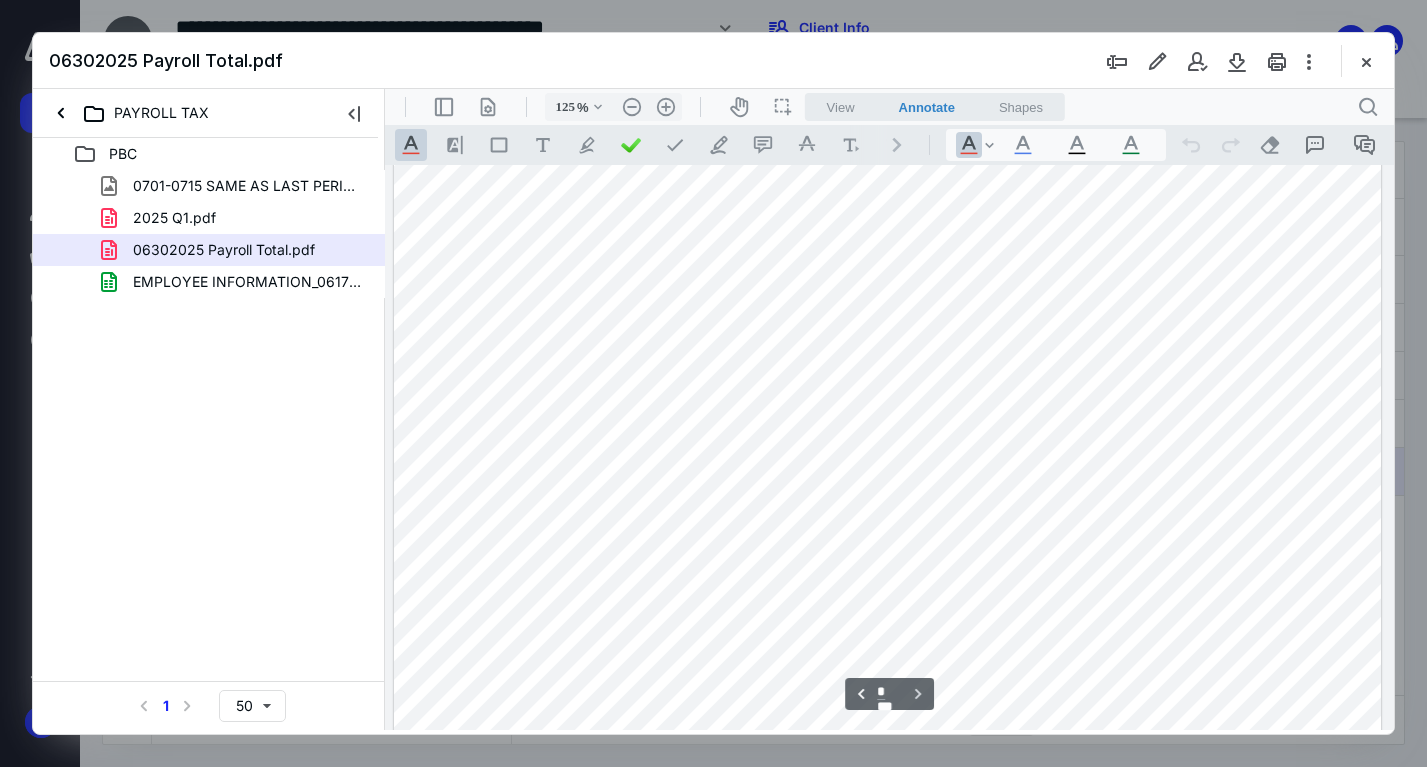 scroll, scrollTop: 3196, scrollLeft: 0, axis: vertical 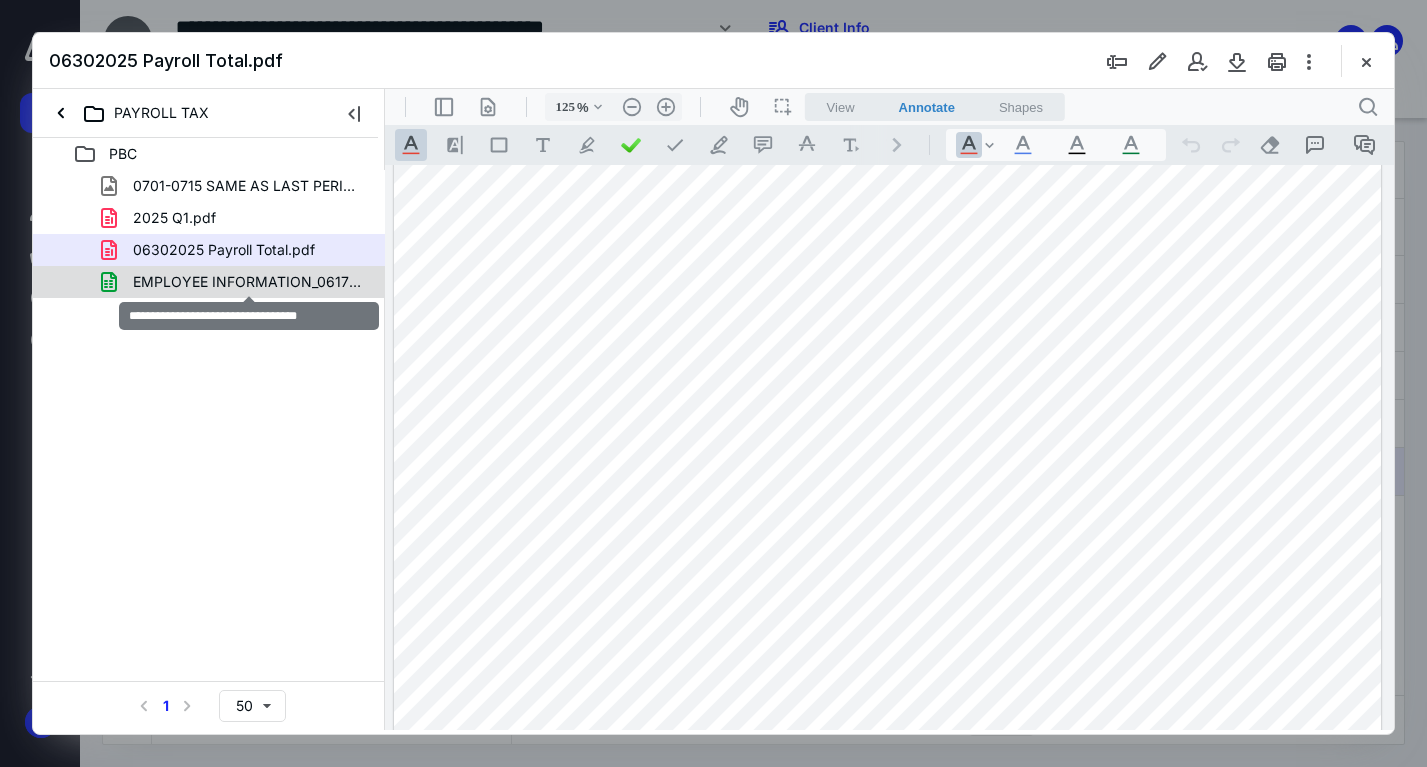 click on "EMPLOYEE INFORMATION_06172025.xlsx" at bounding box center (249, 282) 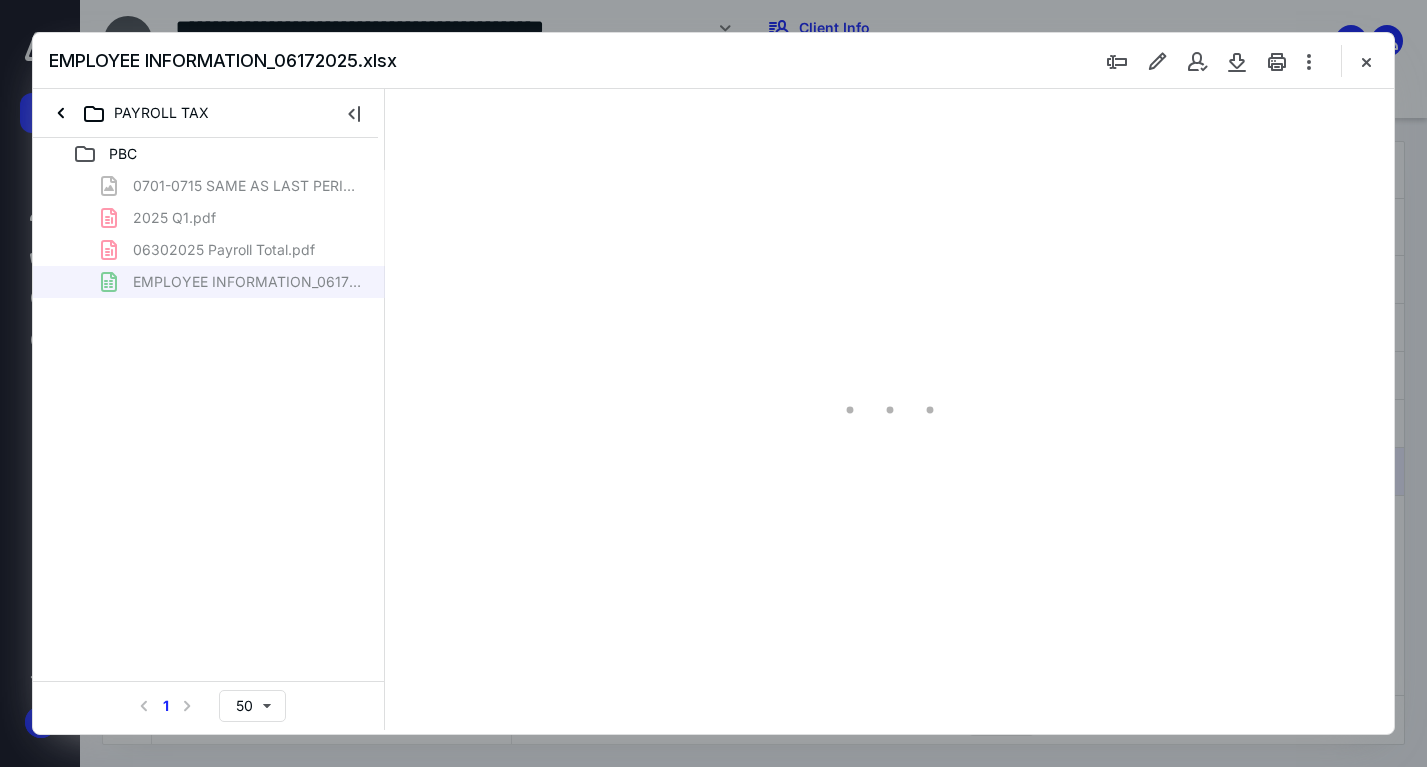 type on "304" 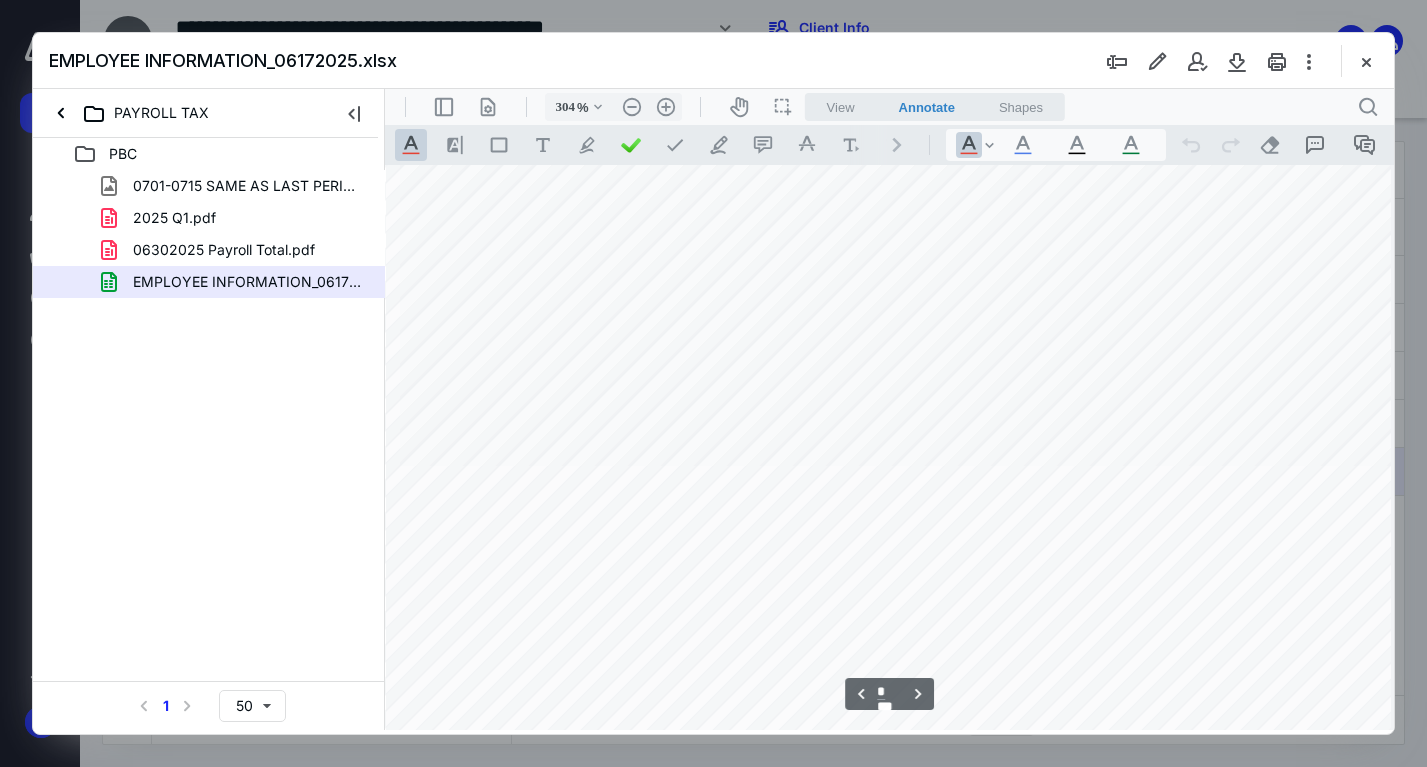 scroll, scrollTop: 2004, scrollLeft: 1232, axis: both 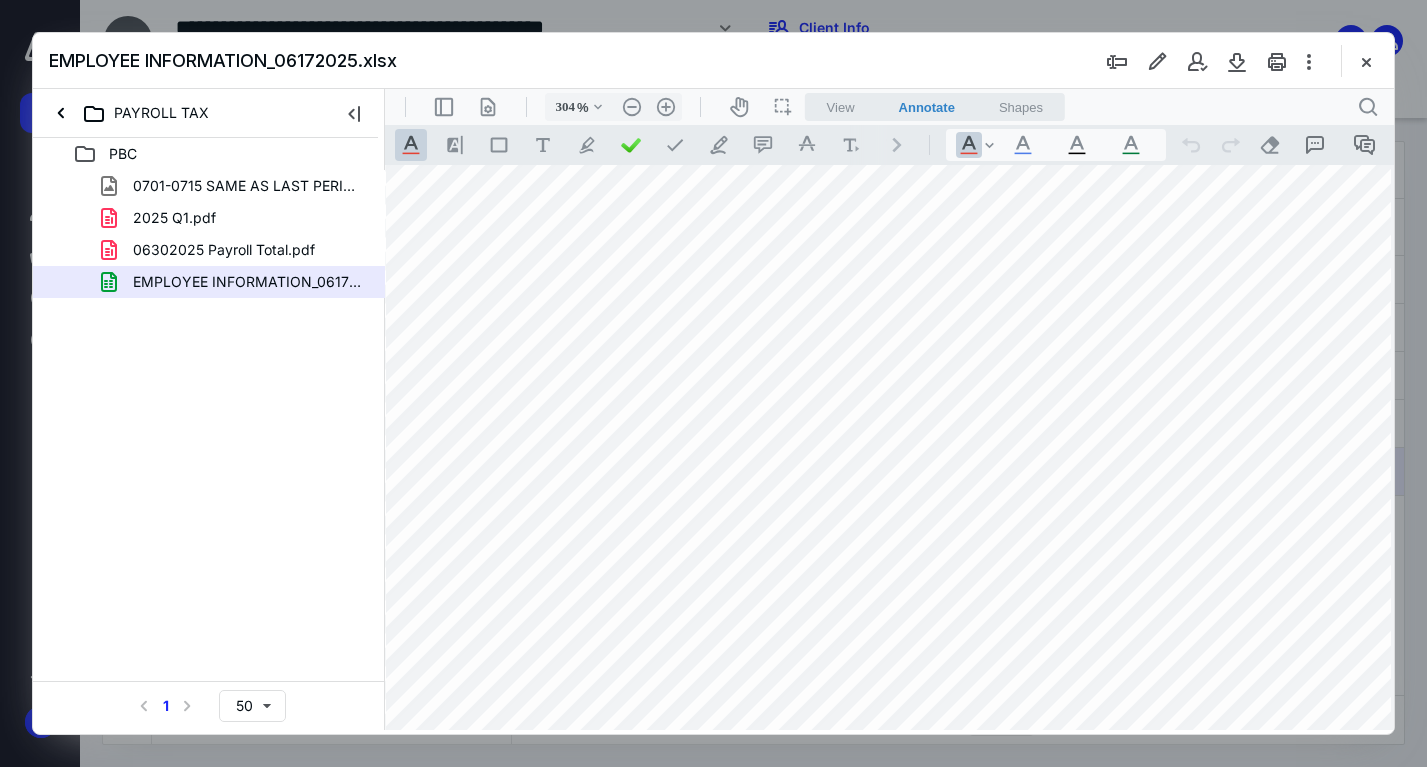 click at bounding box center (2473, 271) 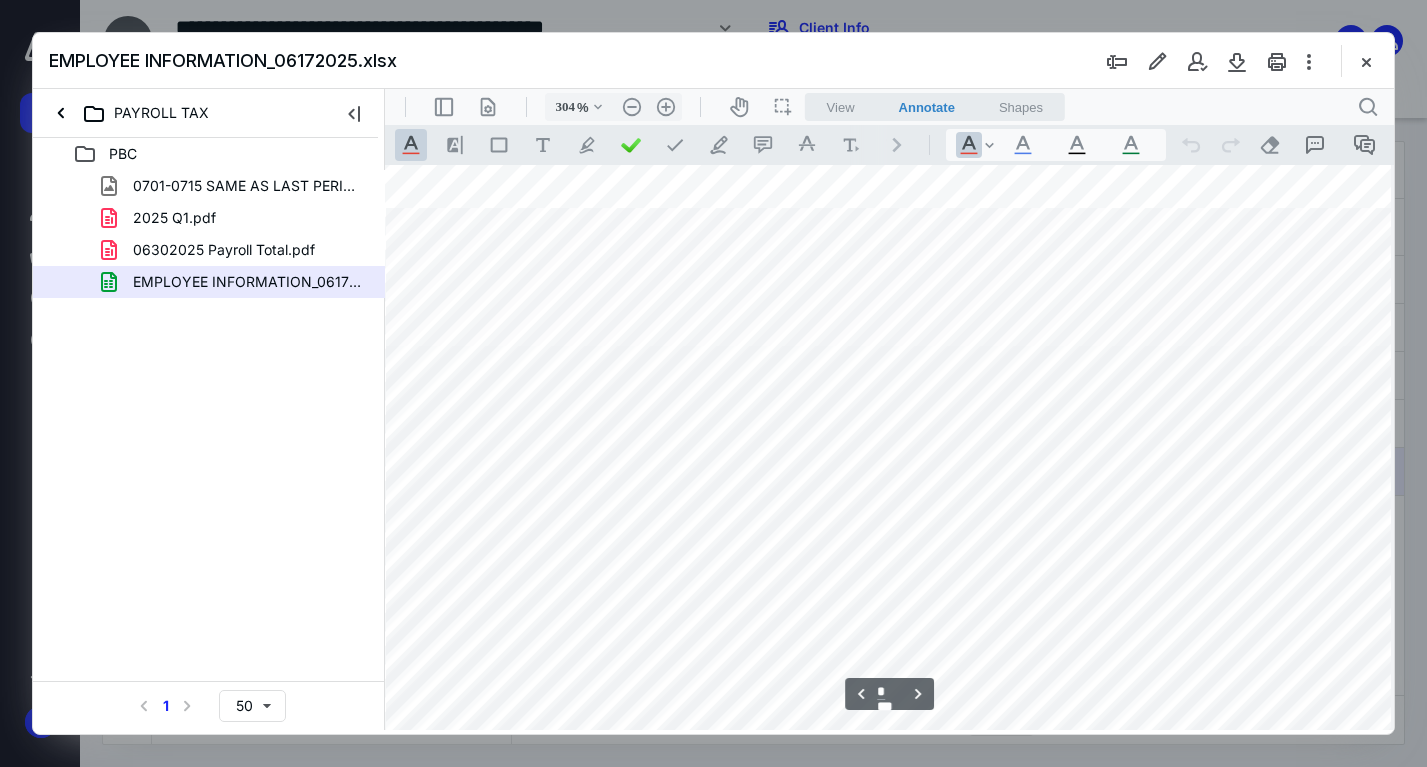 scroll, scrollTop: 1276, scrollLeft: 1232, axis: both 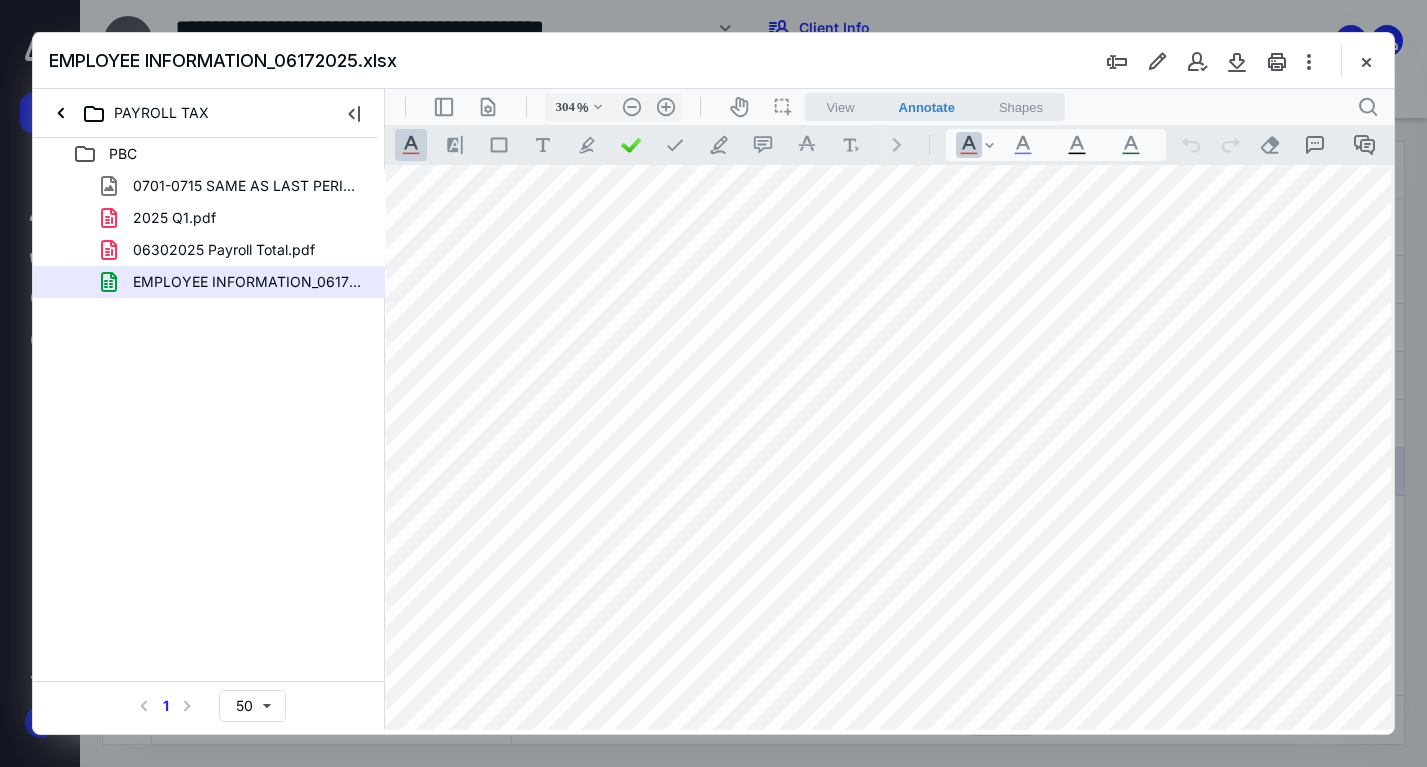 click at bounding box center (2473, 999) 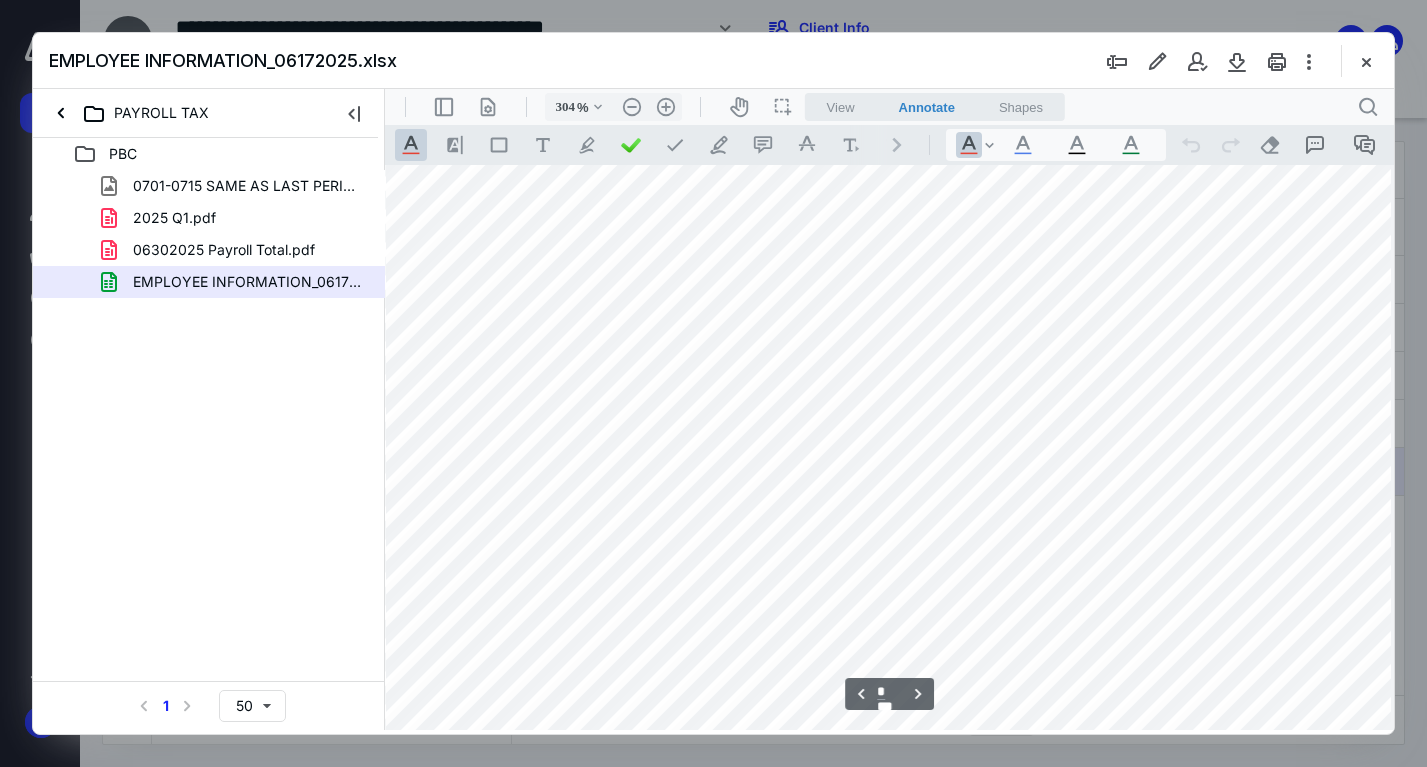 scroll, scrollTop: 1961, scrollLeft: 2622, axis: both 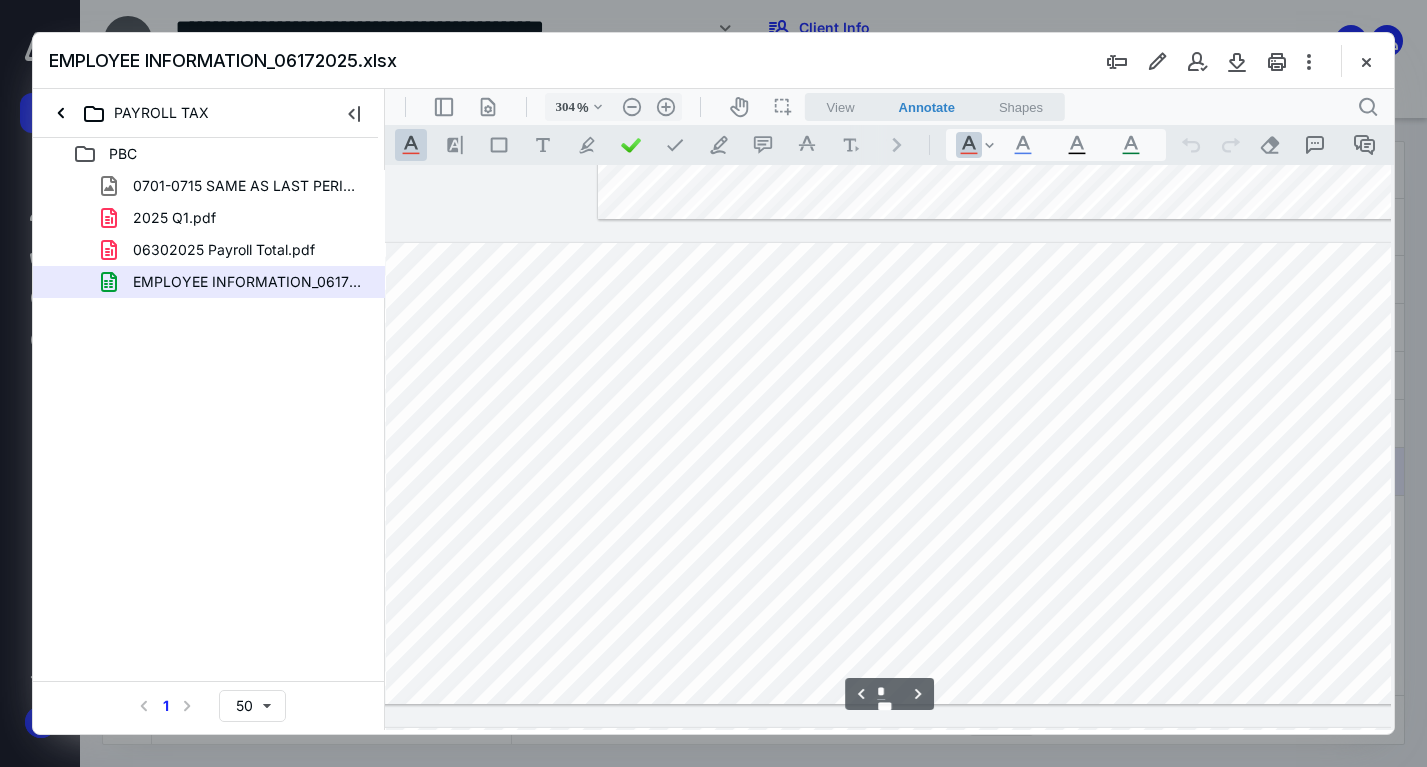 type on "*" 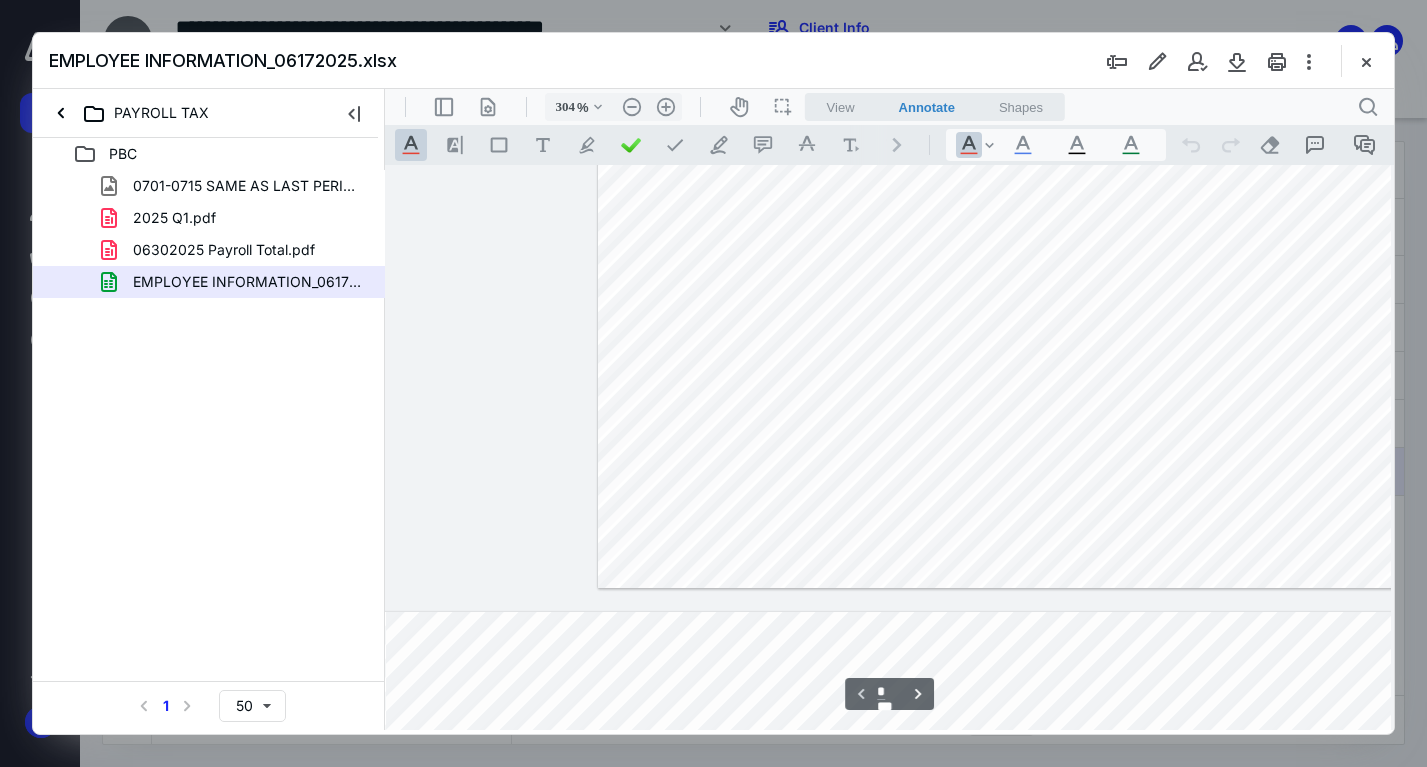 scroll, scrollTop: 95, scrollLeft: 2622, axis: both 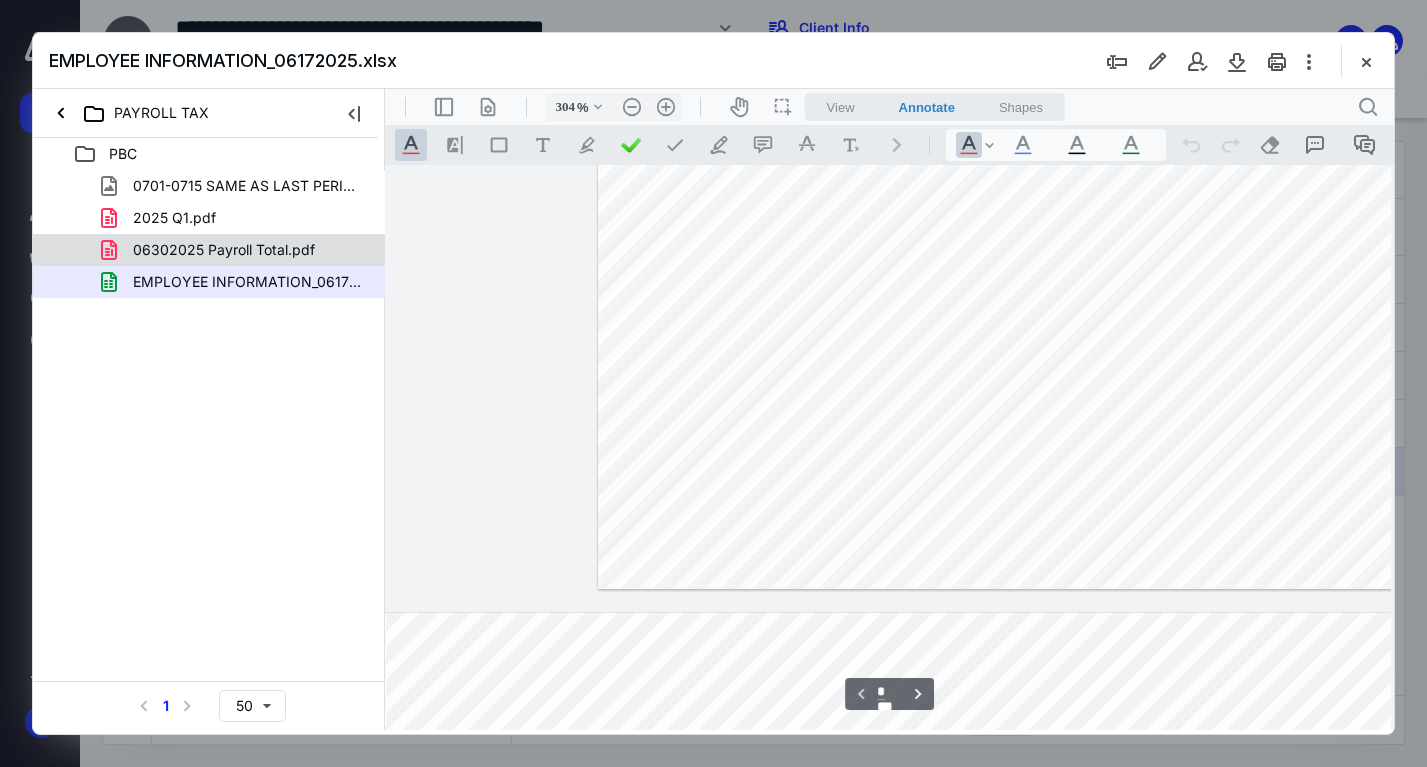 click on "06302025 Payroll Total.pdf" at bounding box center [237, 250] 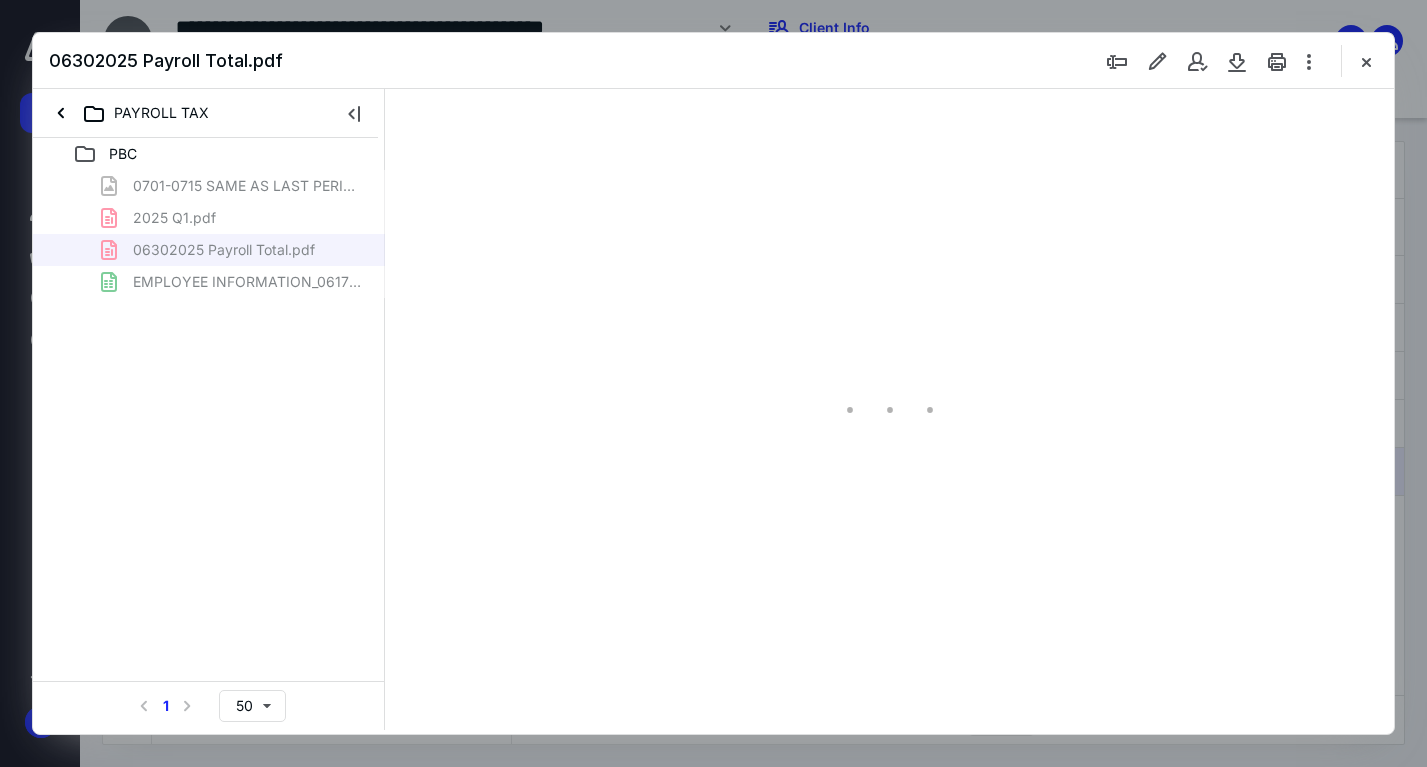 type on "125" 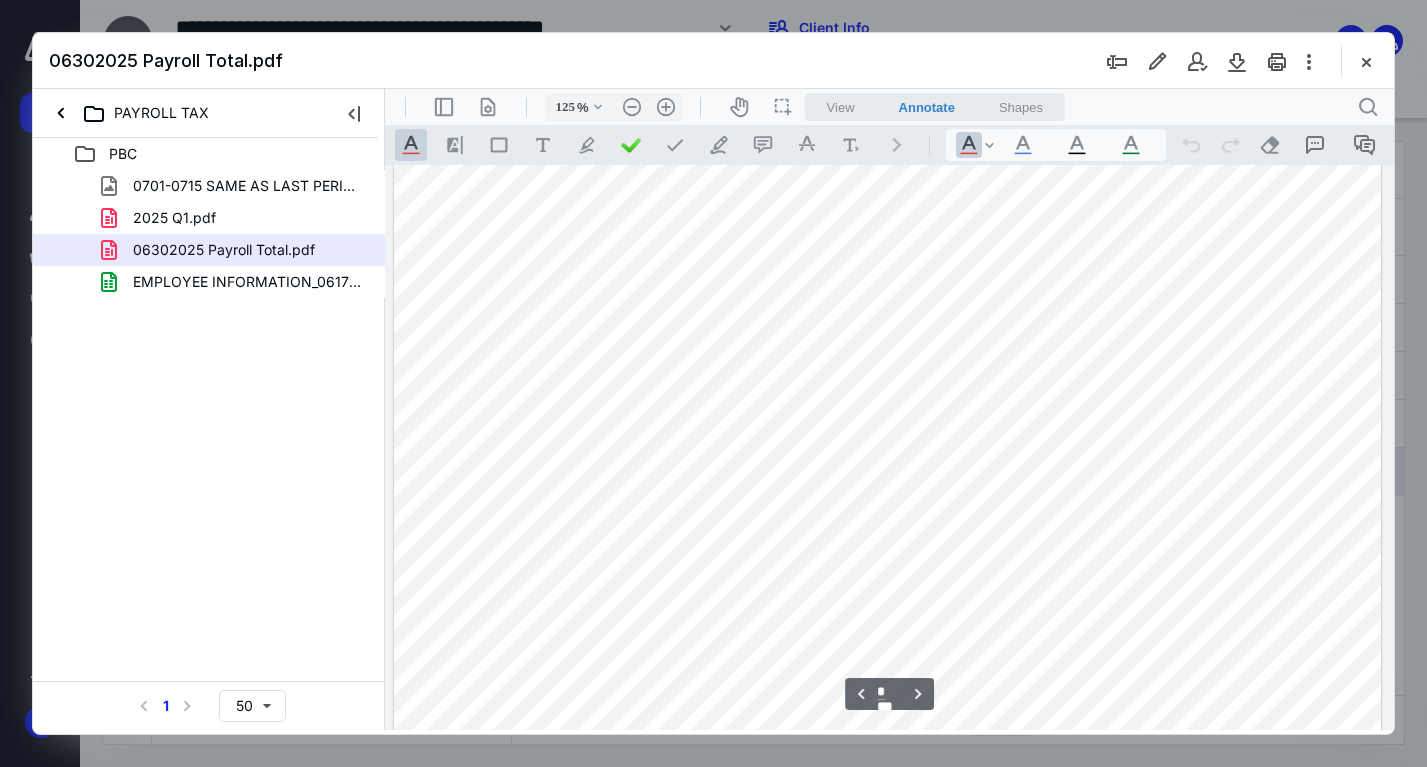 type on "*" 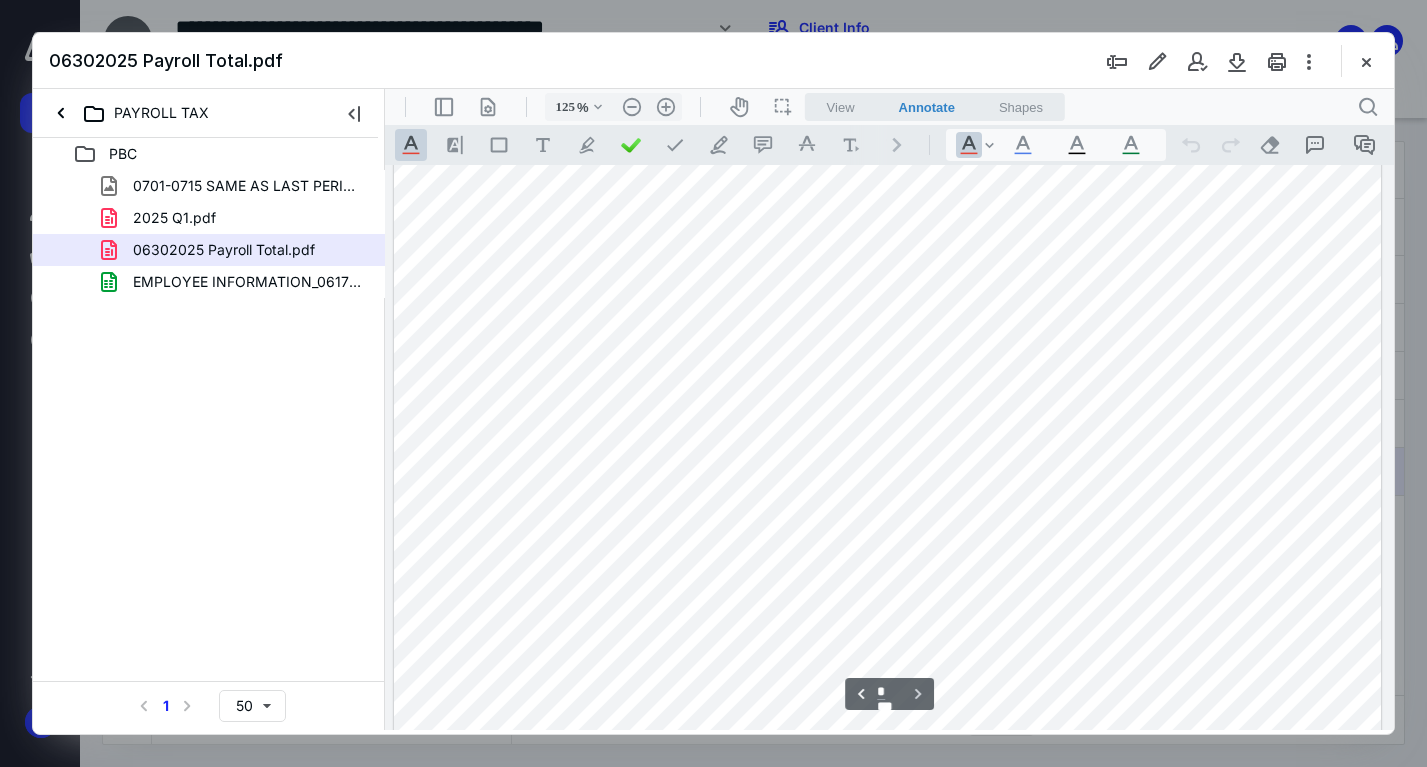 scroll, scrollTop: 3268, scrollLeft: 0, axis: vertical 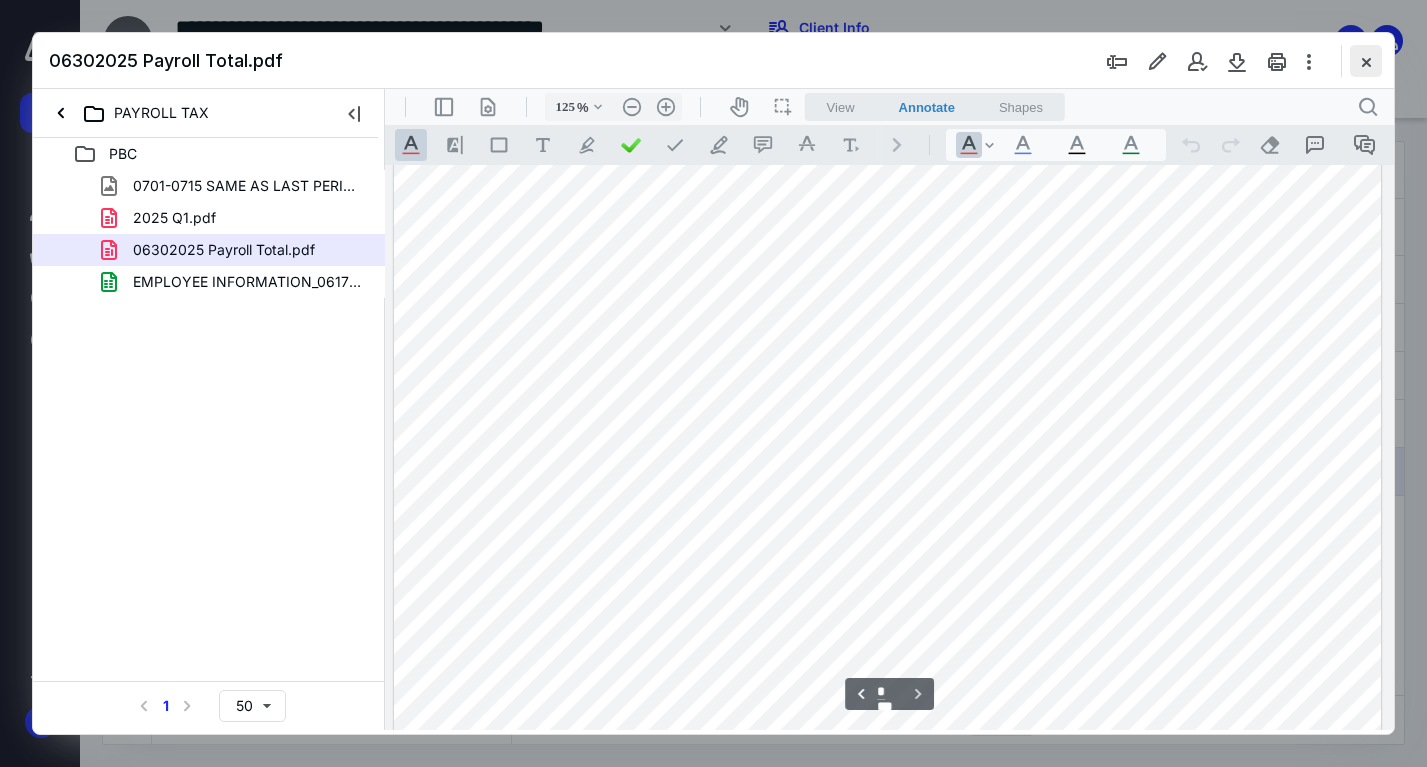 click at bounding box center (1366, 61) 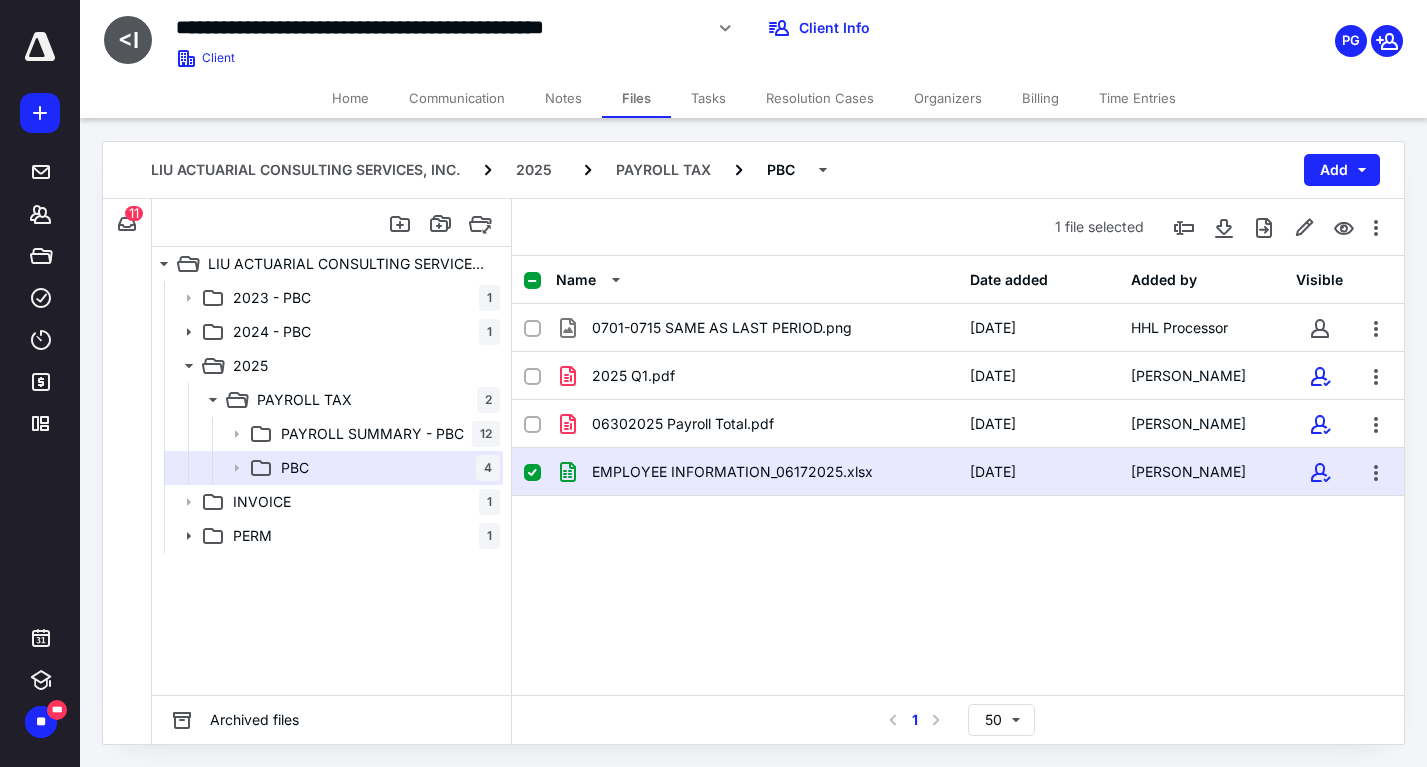 click on "2023 - PBC 1 2024 - PBC 1 2025 PAYROLL TAX 2 PAYROLL SUMMARY - PBC 12 PBC 4 INVOICE 1 PERM 1" at bounding box center (331, 488) 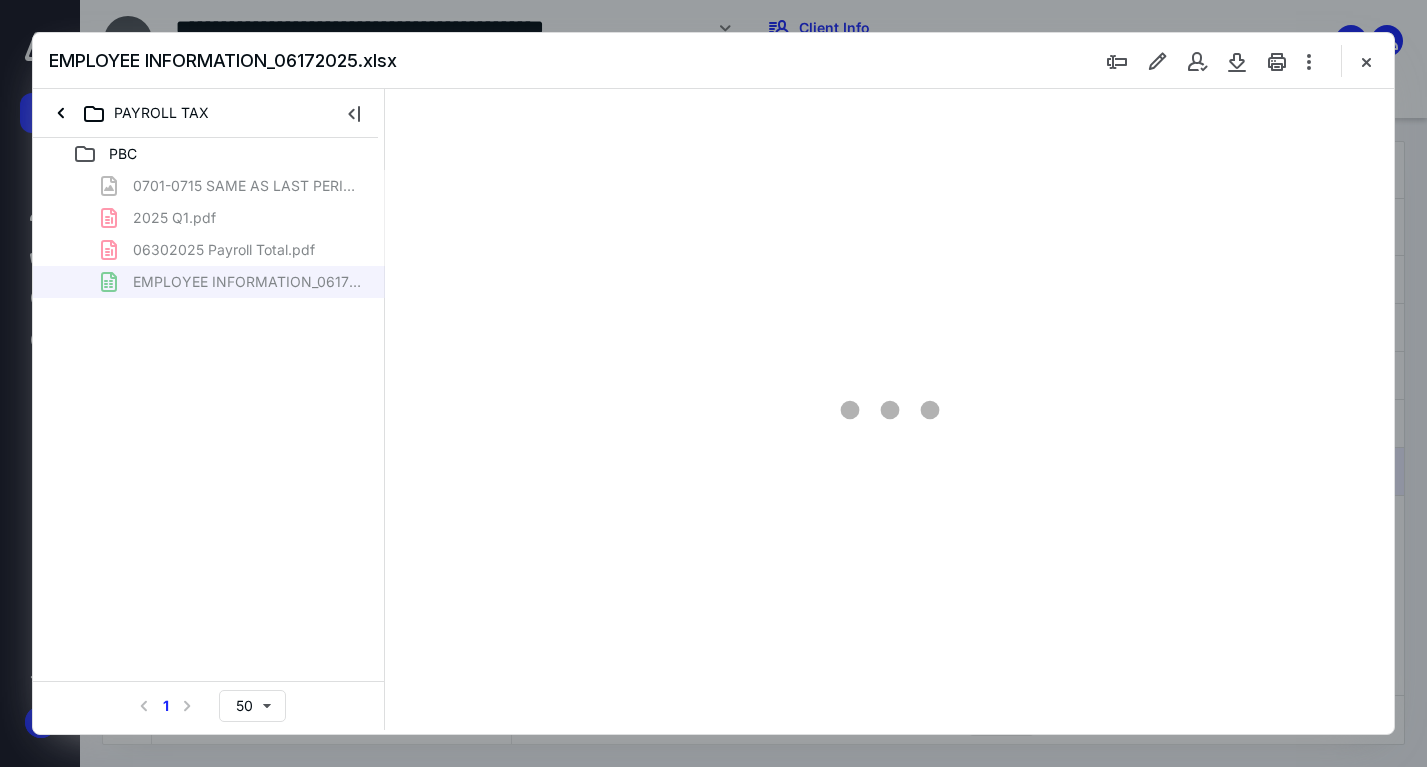scroll, scrollTop: 0, scrollLeft: 0, axis: both 